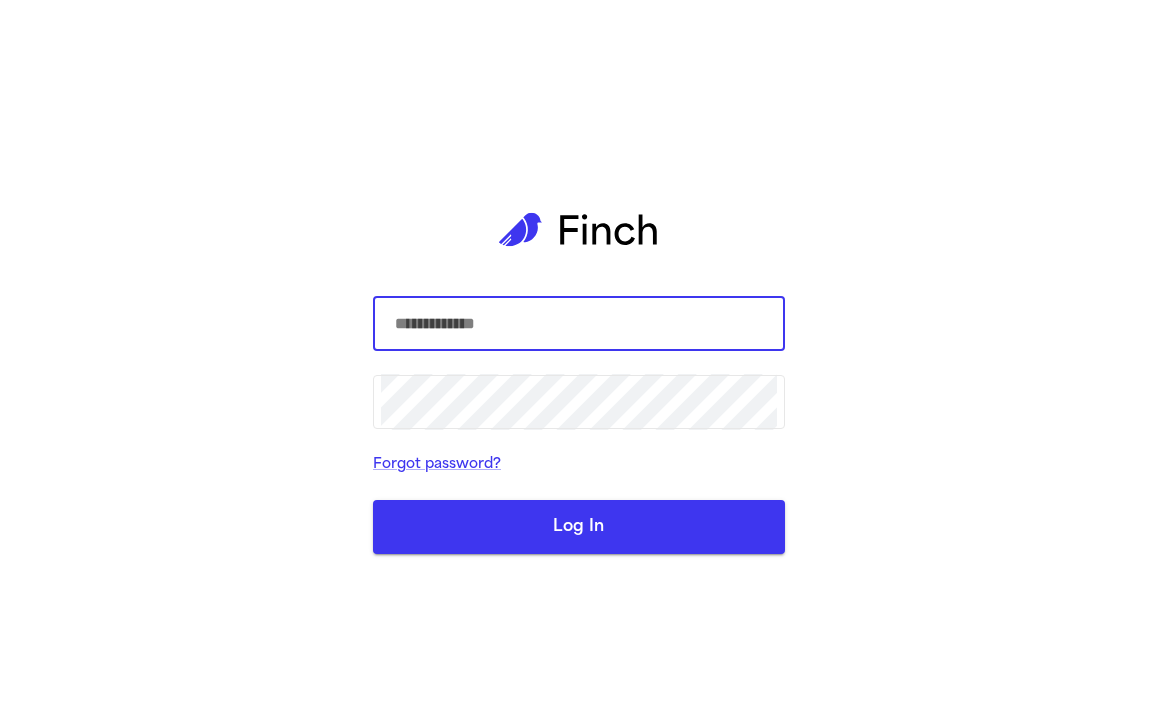 scroll, scrollTop: 0, scrollLeft: 0, axis: both 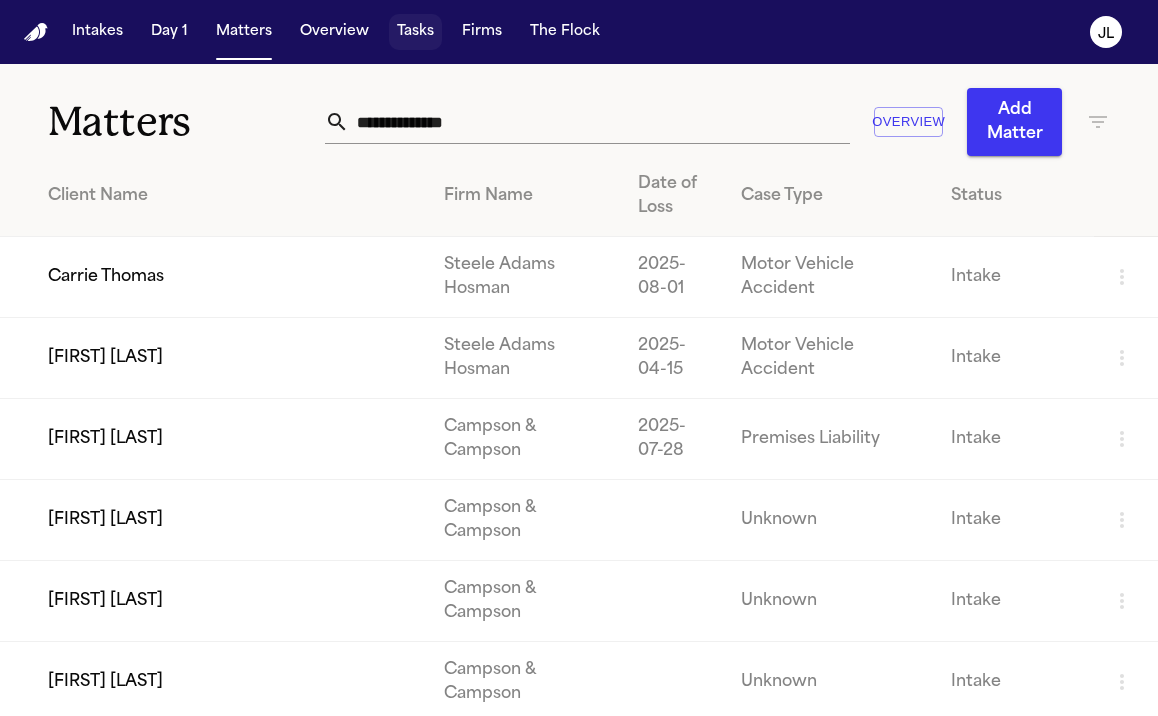 click on "Tasks" at bounding box center [415, 32] 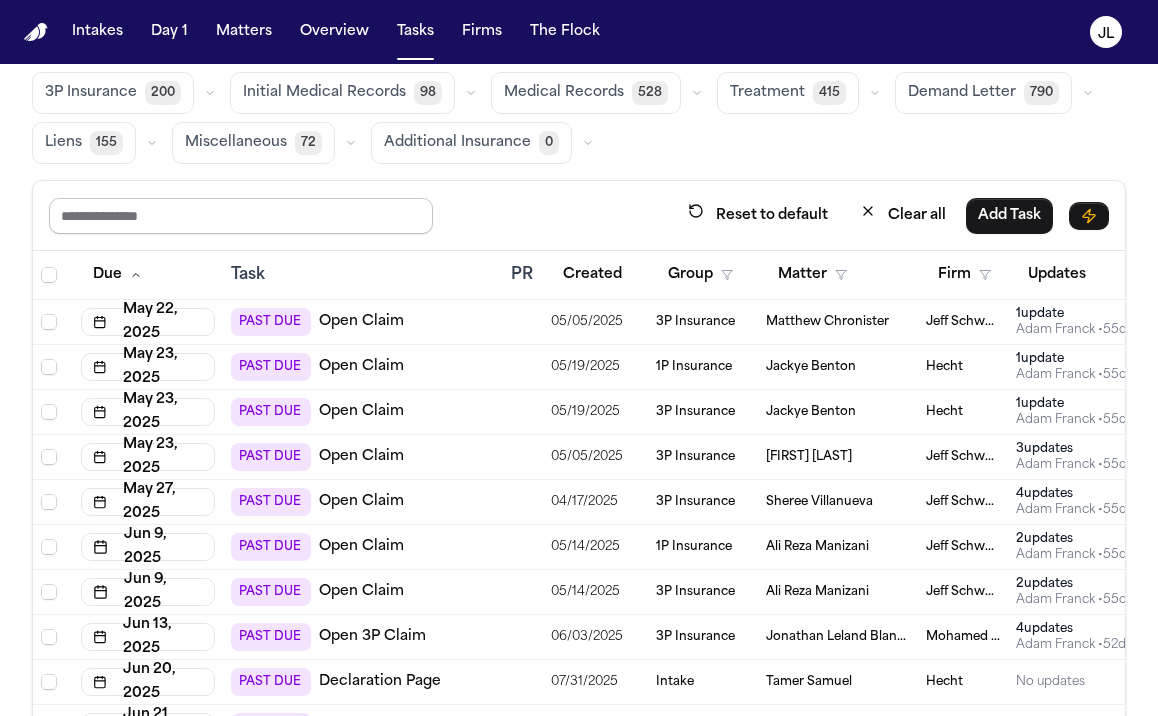 scroll, scrollTop: 112, scrollLeft: 0, axis: vertical 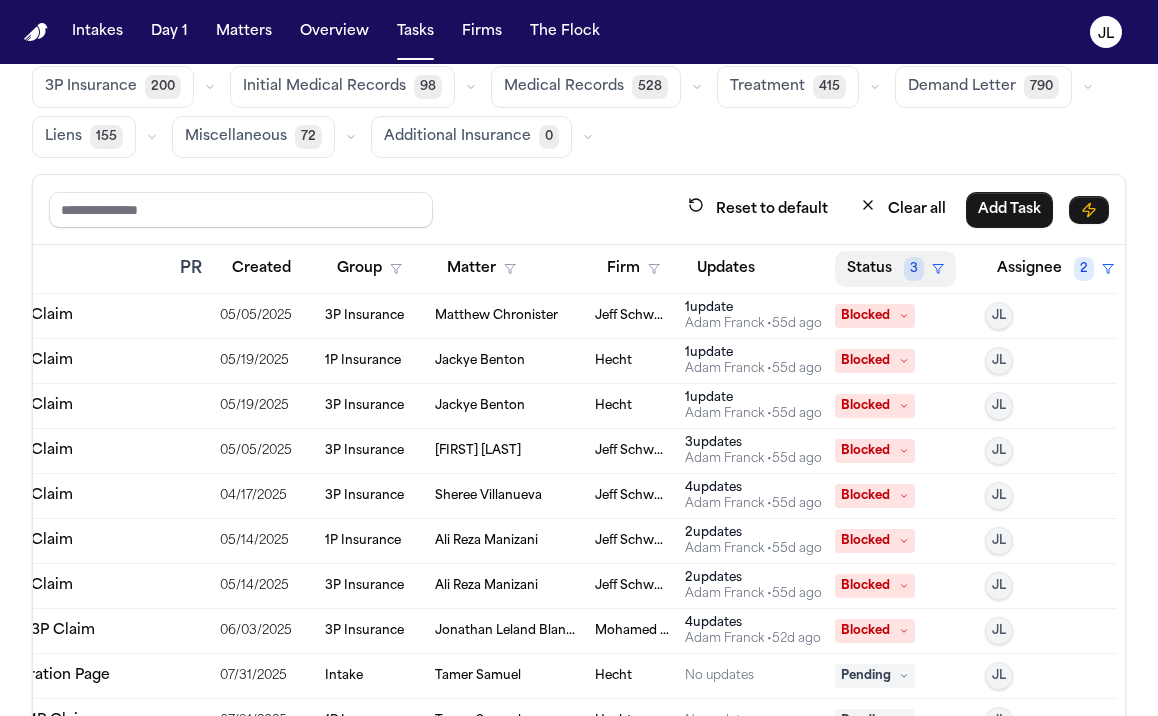 click on "Status 3" at bounding box center [895, 269] 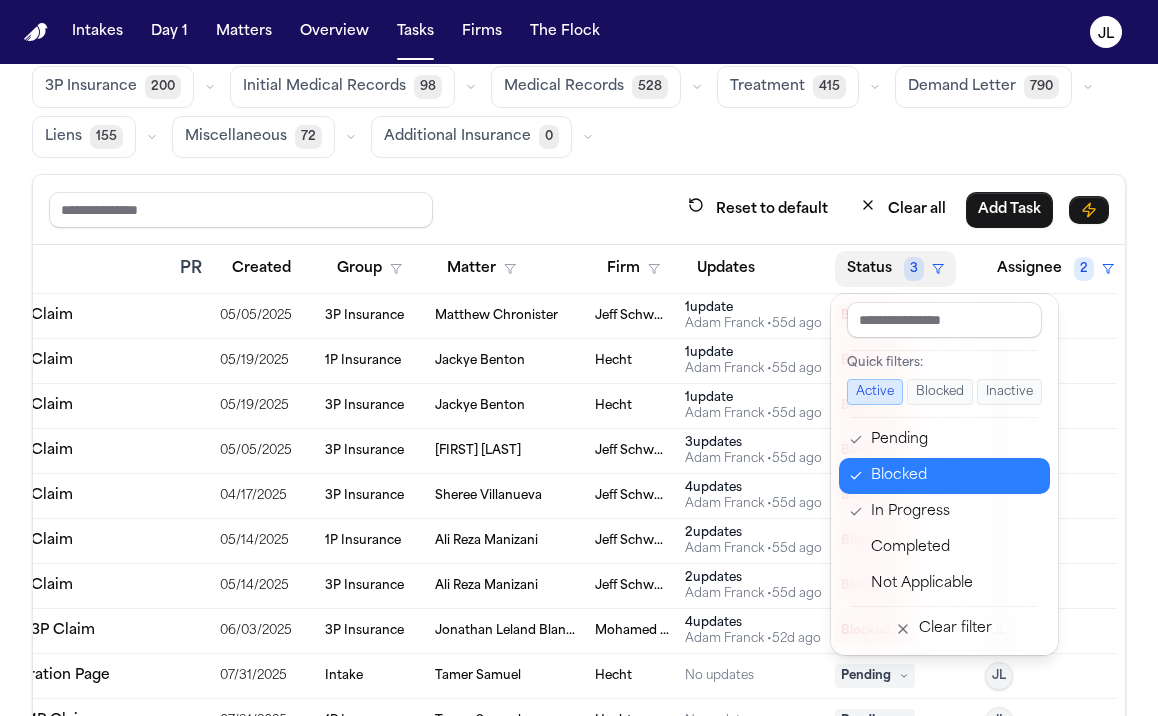 click on "Blocked" at bounding box center (954, 476) 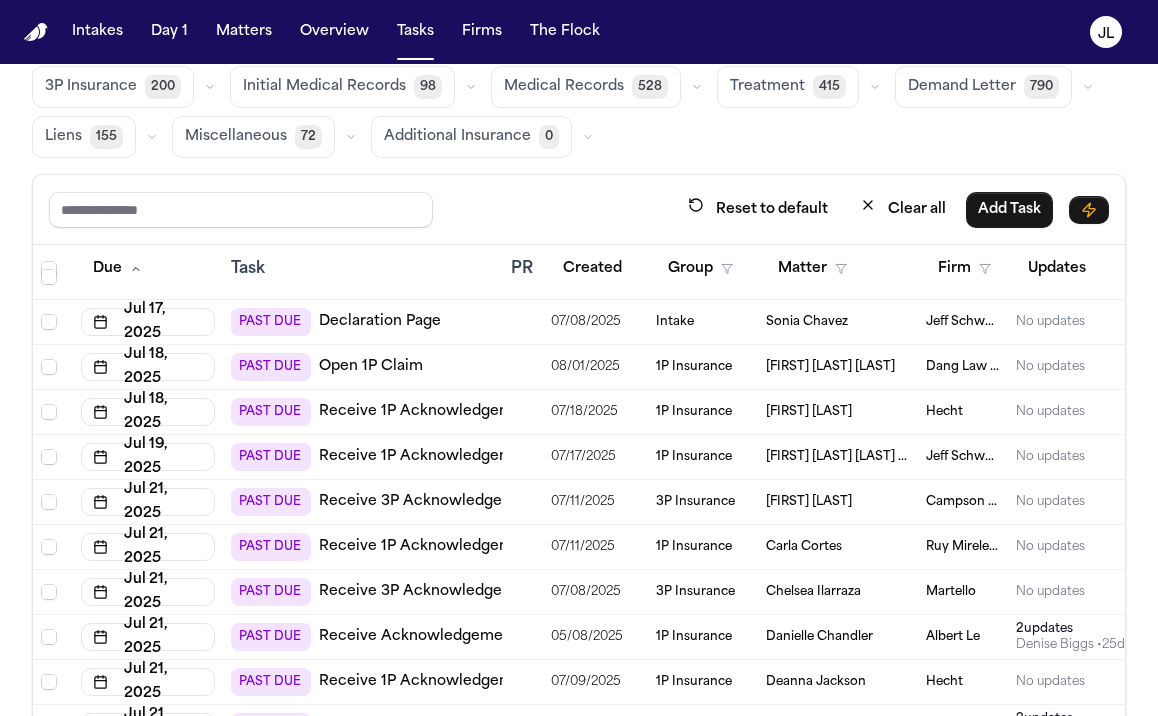 scroll, scrollTop: 0, scrollLeft: 0, axis: both 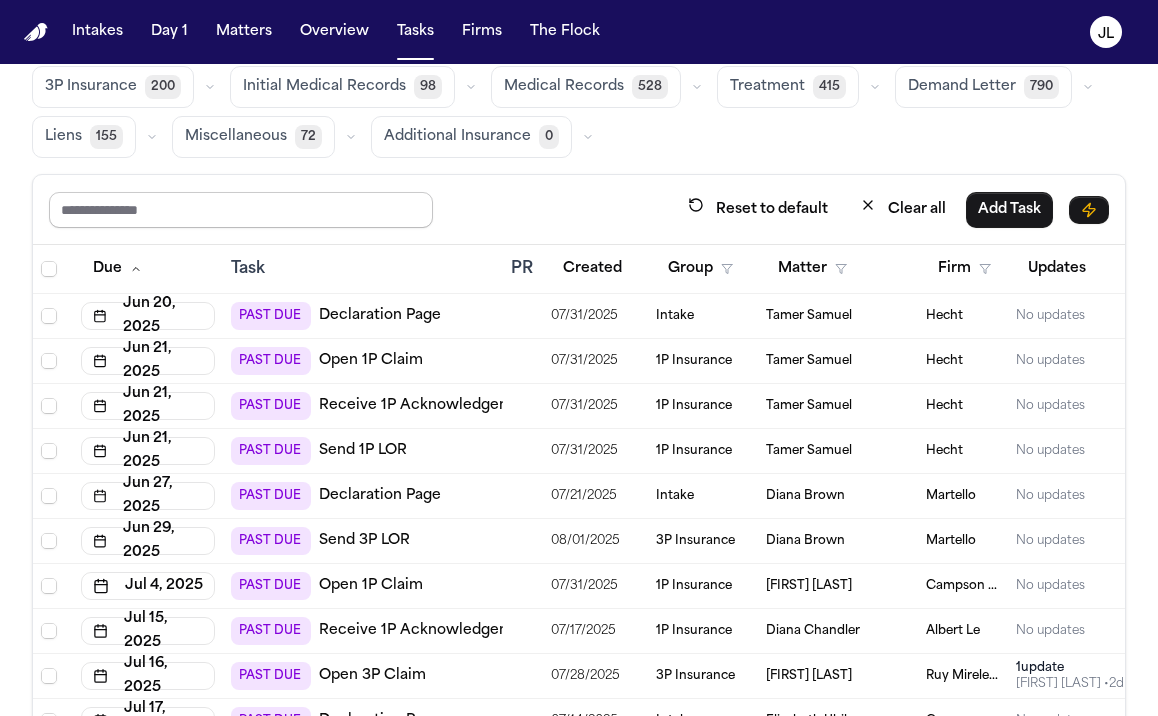 click at bounding box center [241, 210] 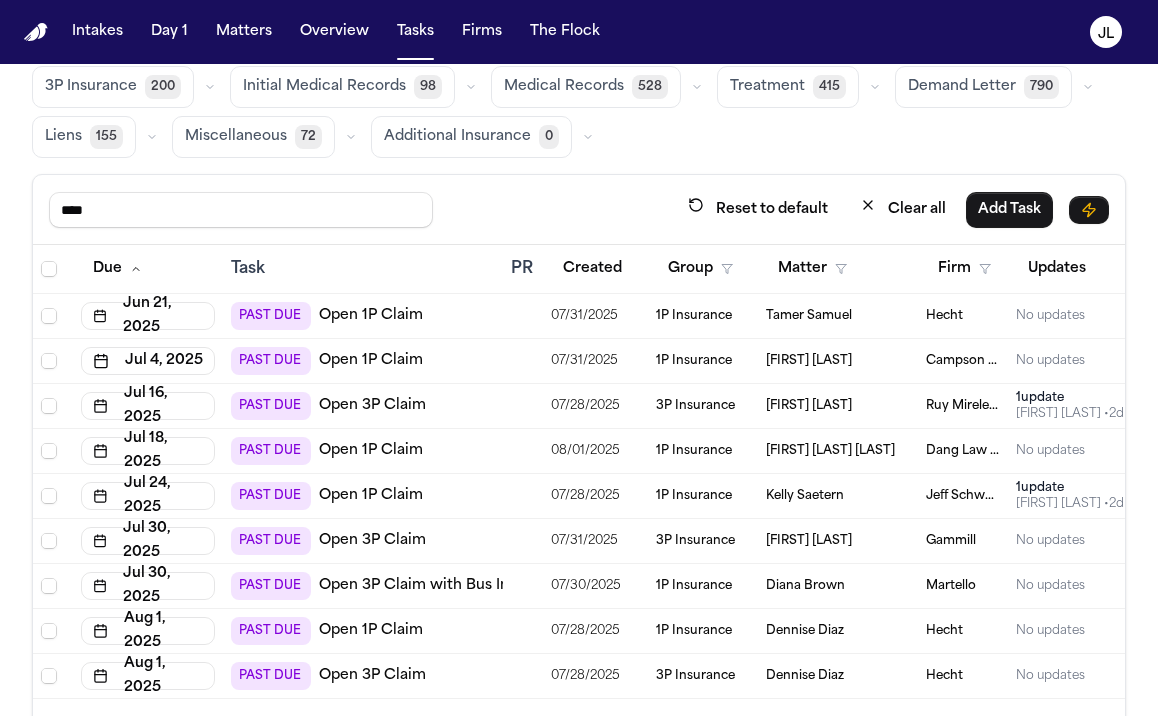 scroll, scrollTop: 169, scrollLeft: 0, axis: vertical 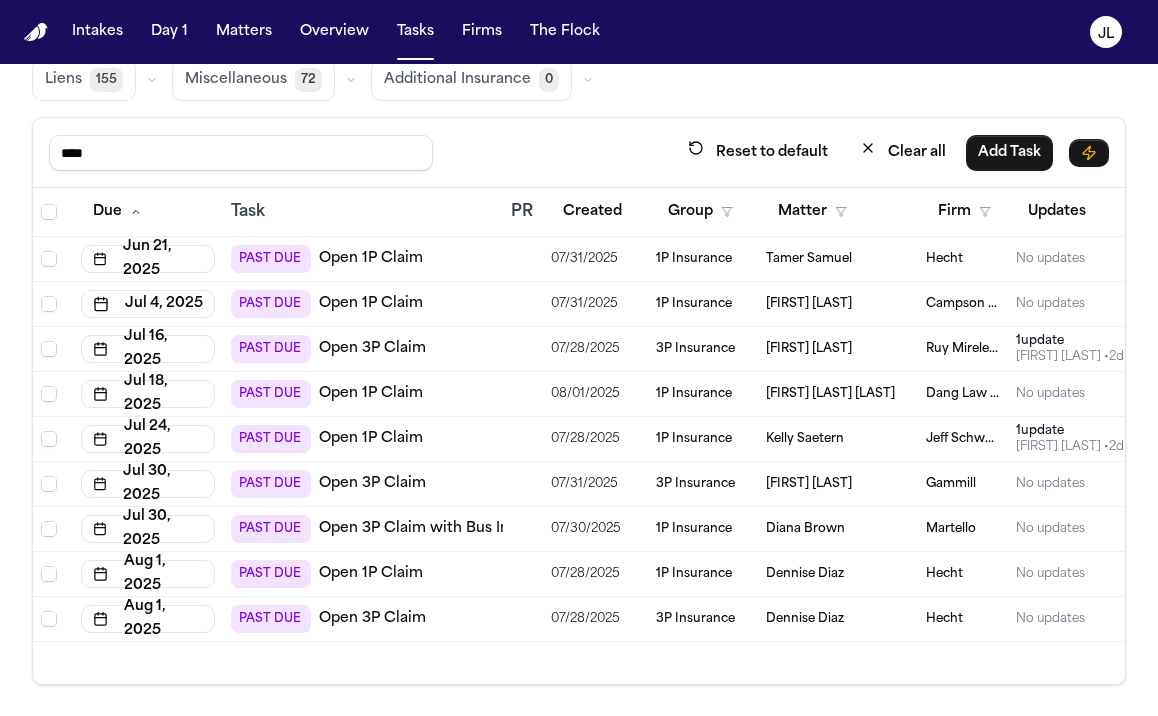 type on "****" 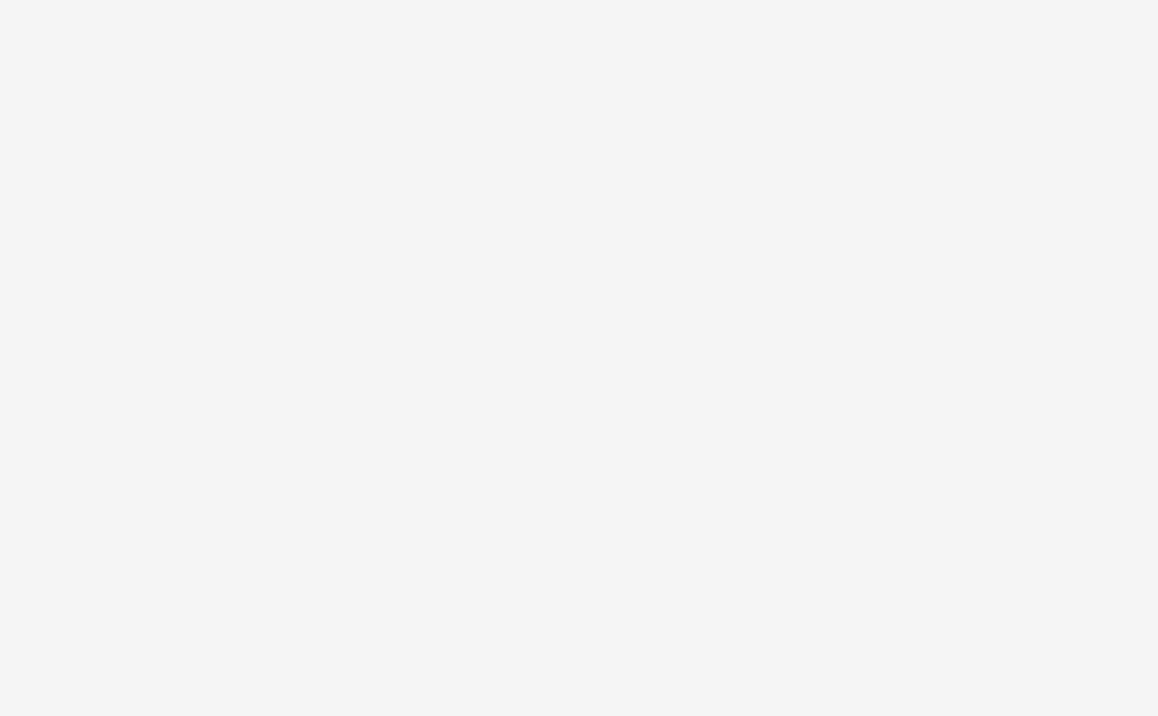 scroll, scrollTop: 0, scrollLeft: 0, axis: both 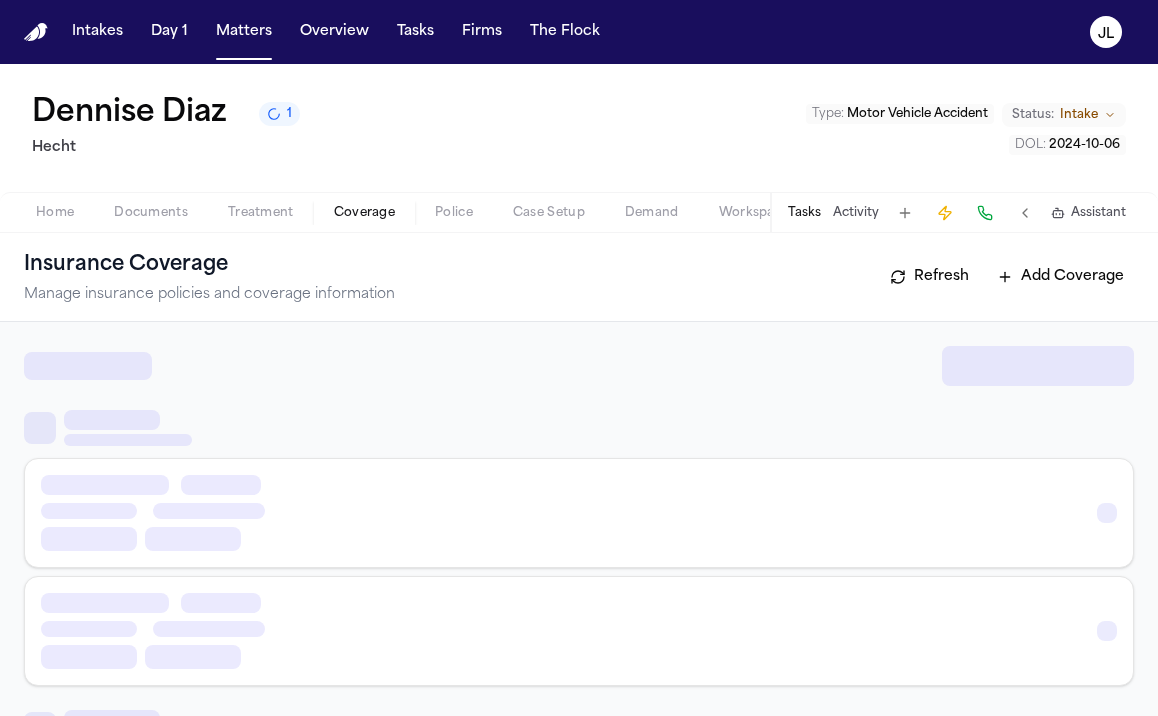 click on "Coverage" at bounding box center [364, 213] 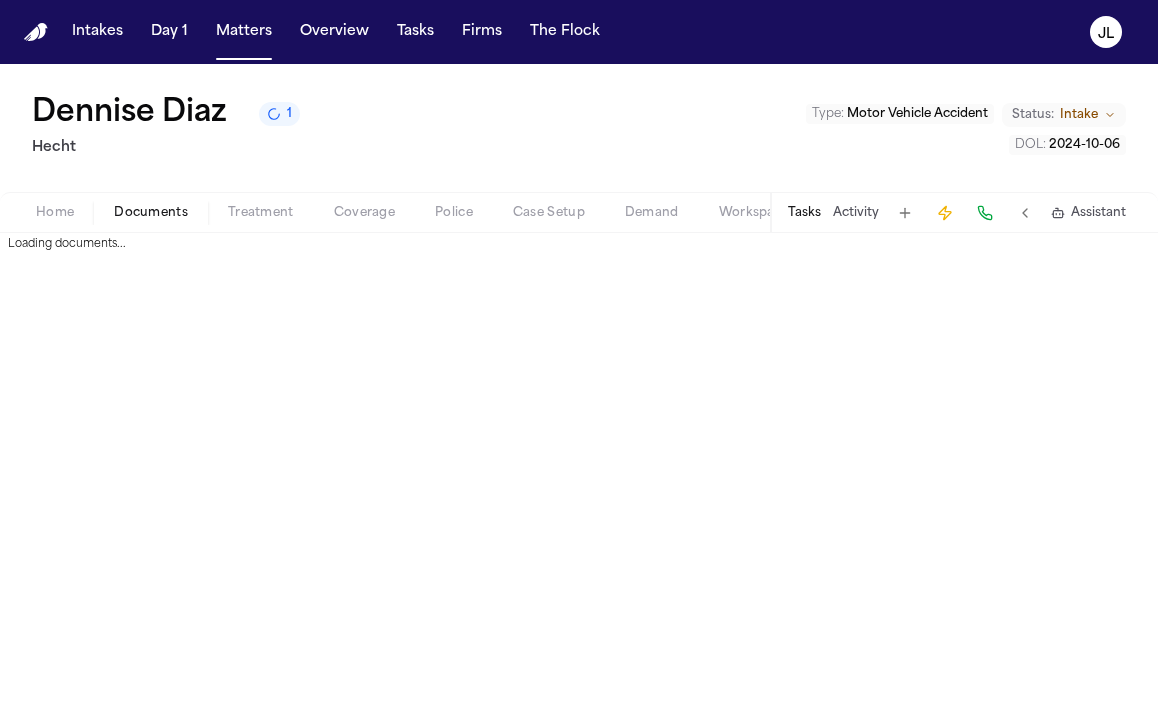 click on "Documents" at bounding box center (151, 213) 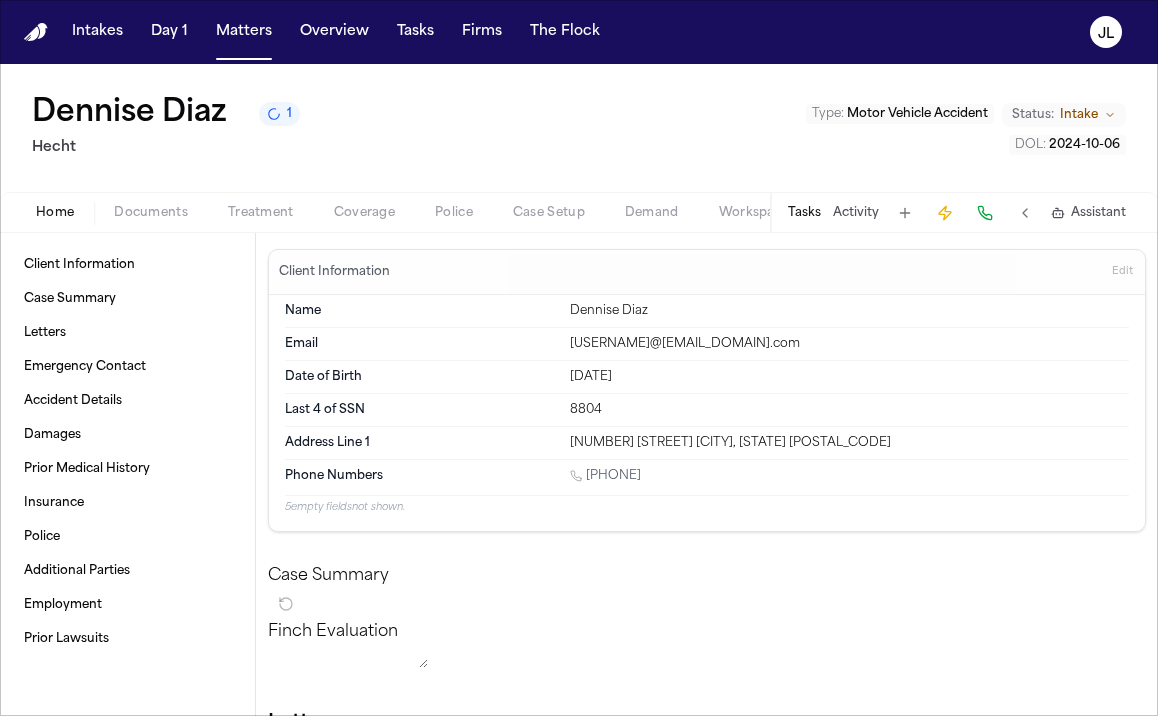click on "Home" at bounding box center (55, 213) 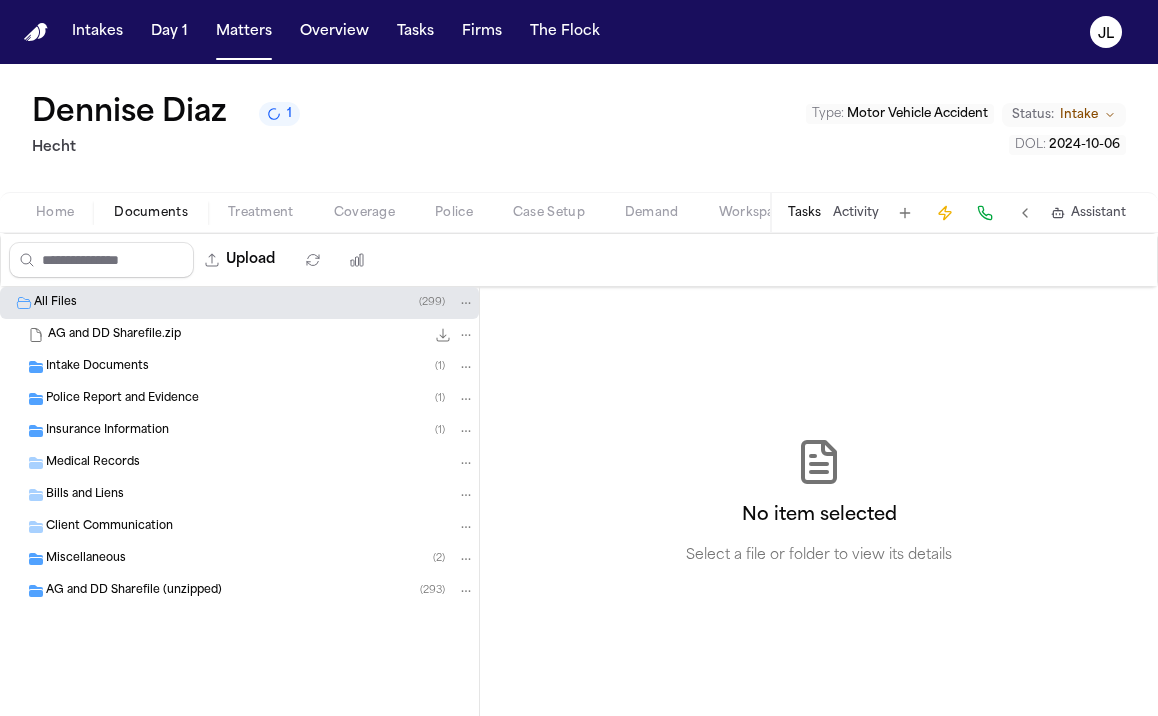 click on "Documents" at bounding box center (151, 213) 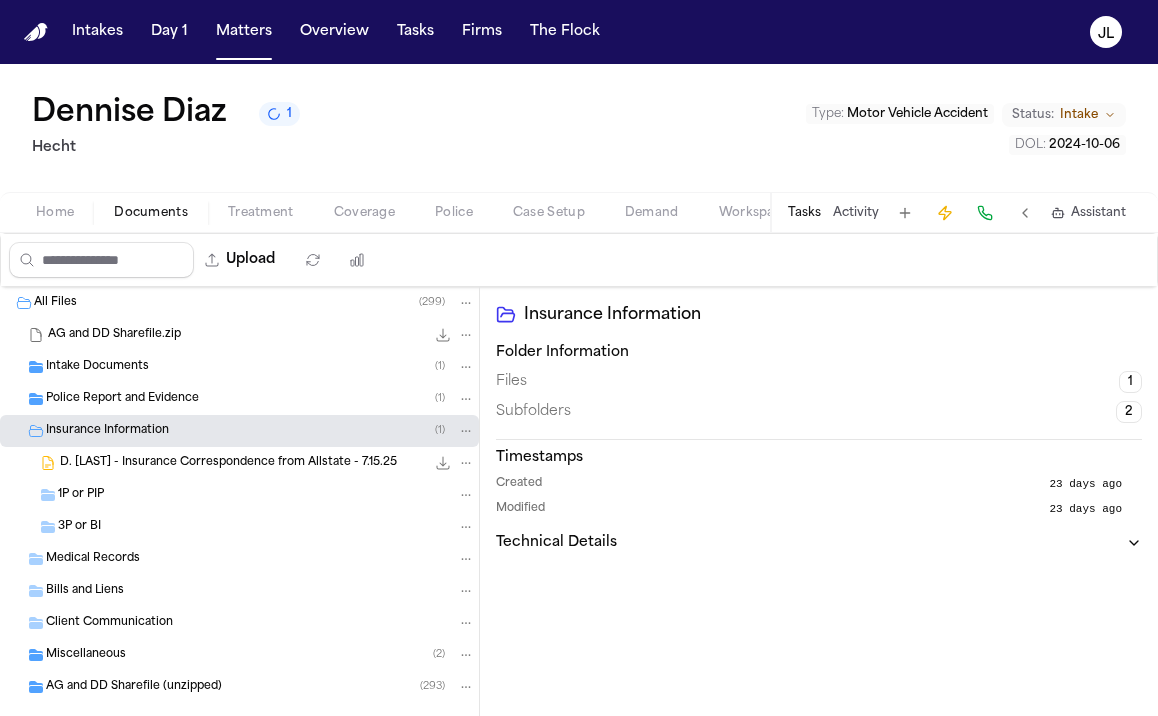click on "1P or PIP" at bounding box center (81, 495) 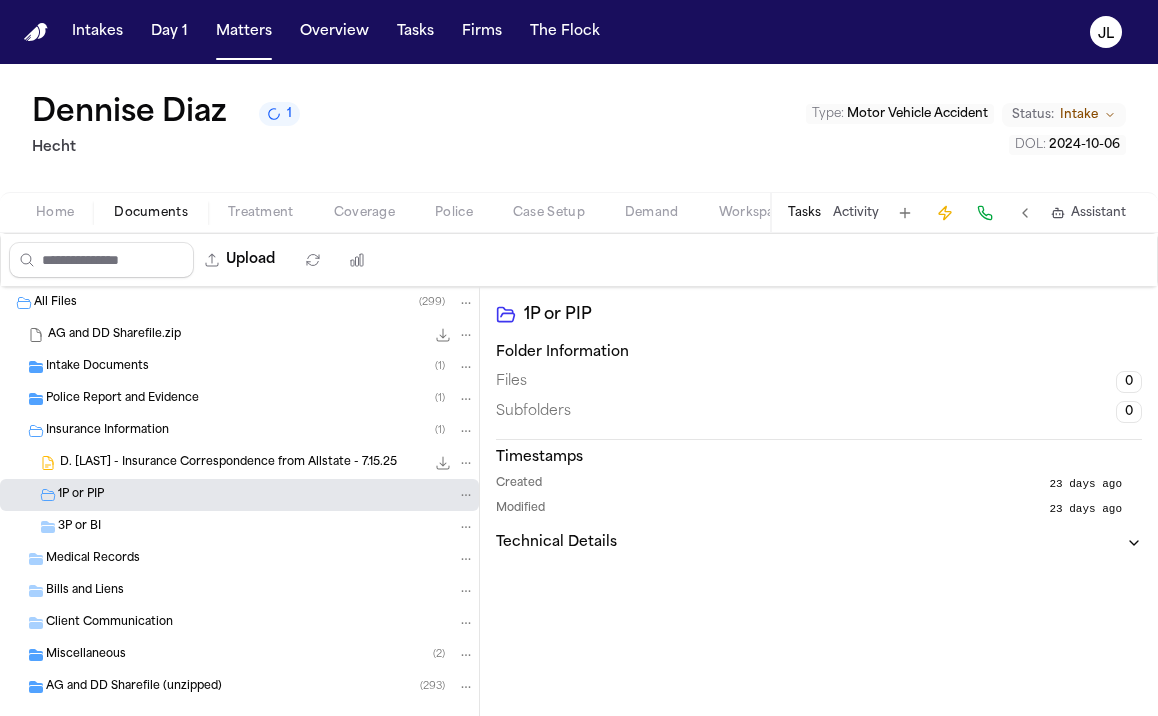 click on "3P or BI" at bounding box center [79, 527] 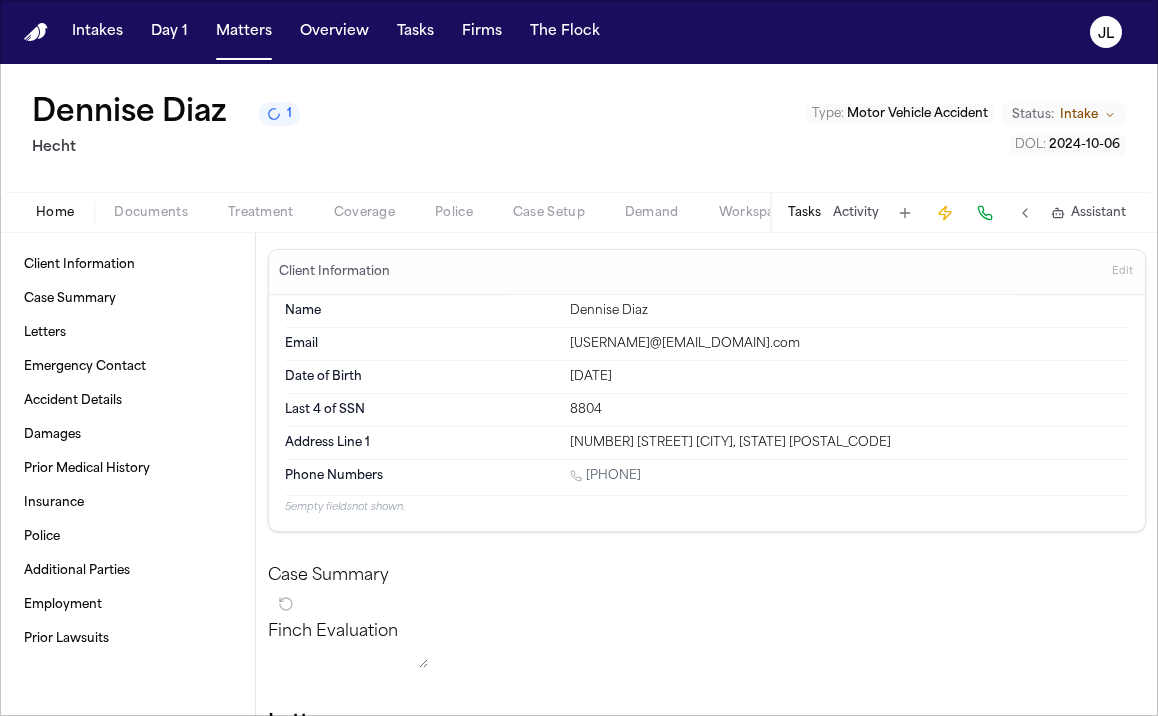 click on "Home" at bounding box center (55, 213) 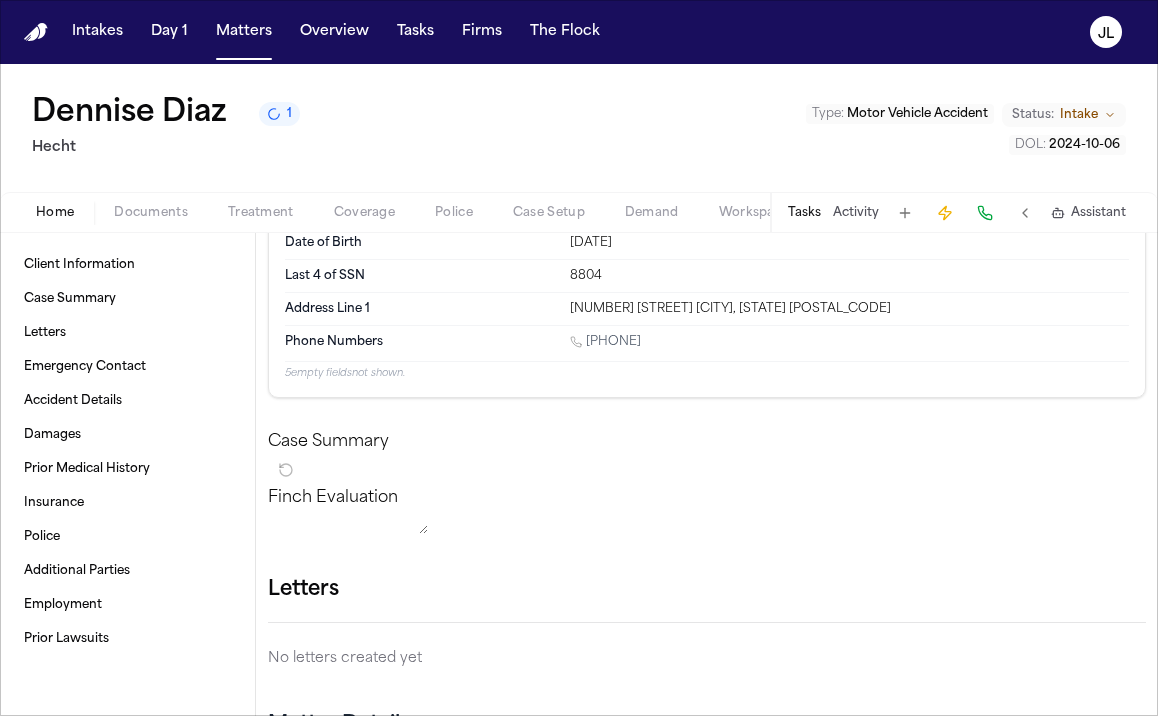 scroll, scrollTop: 126, scrollLeft: 0, axis: vertical 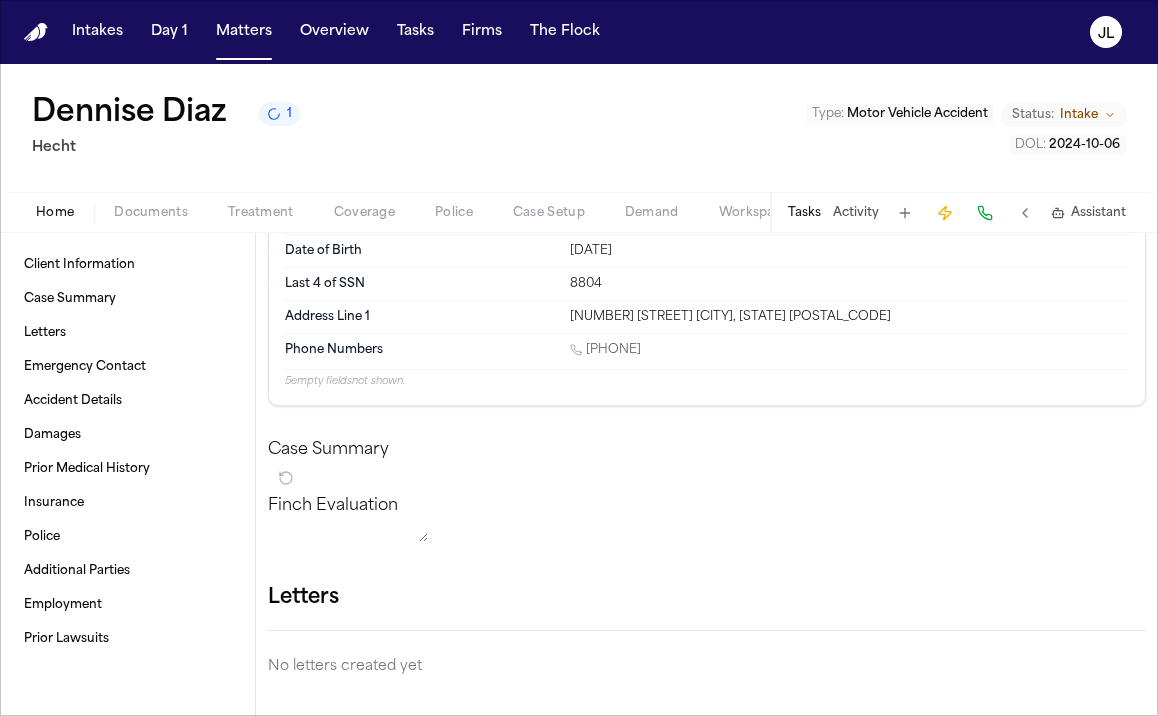 click on "Coverage" at bounding box center (364, 213) 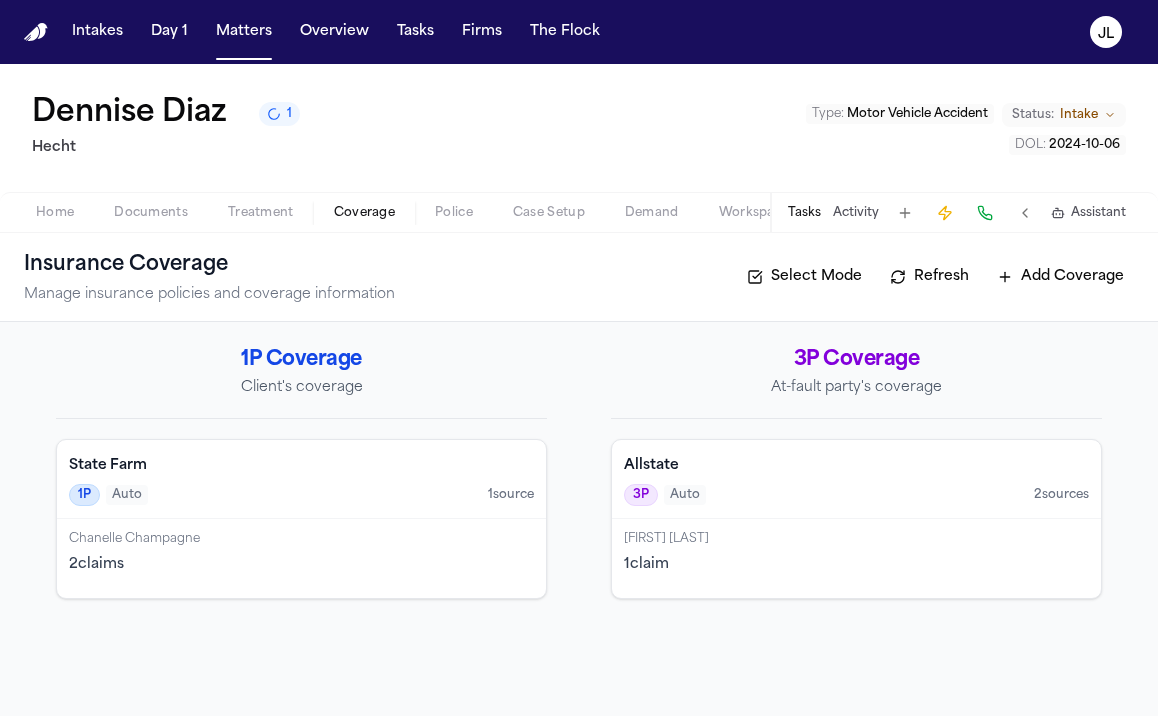 click on "2  claim s" at bounding box center (301, 565) 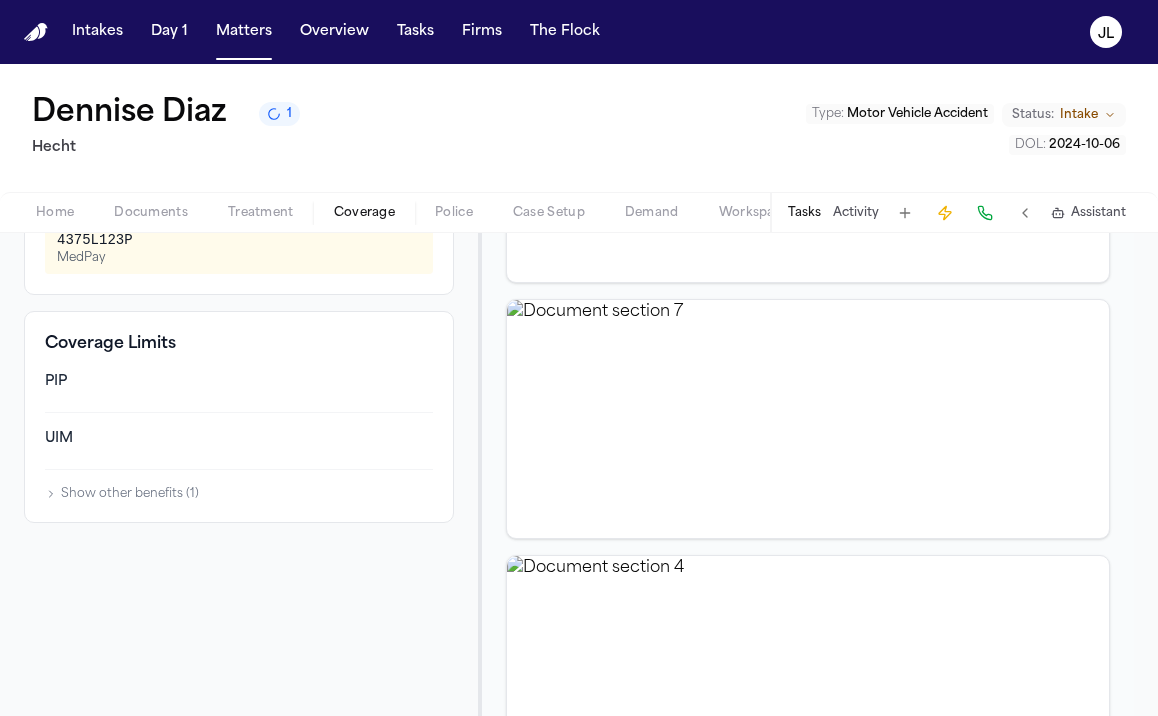 scroll, scrollTop: 583, scrollLeft: 0, axis: vertical 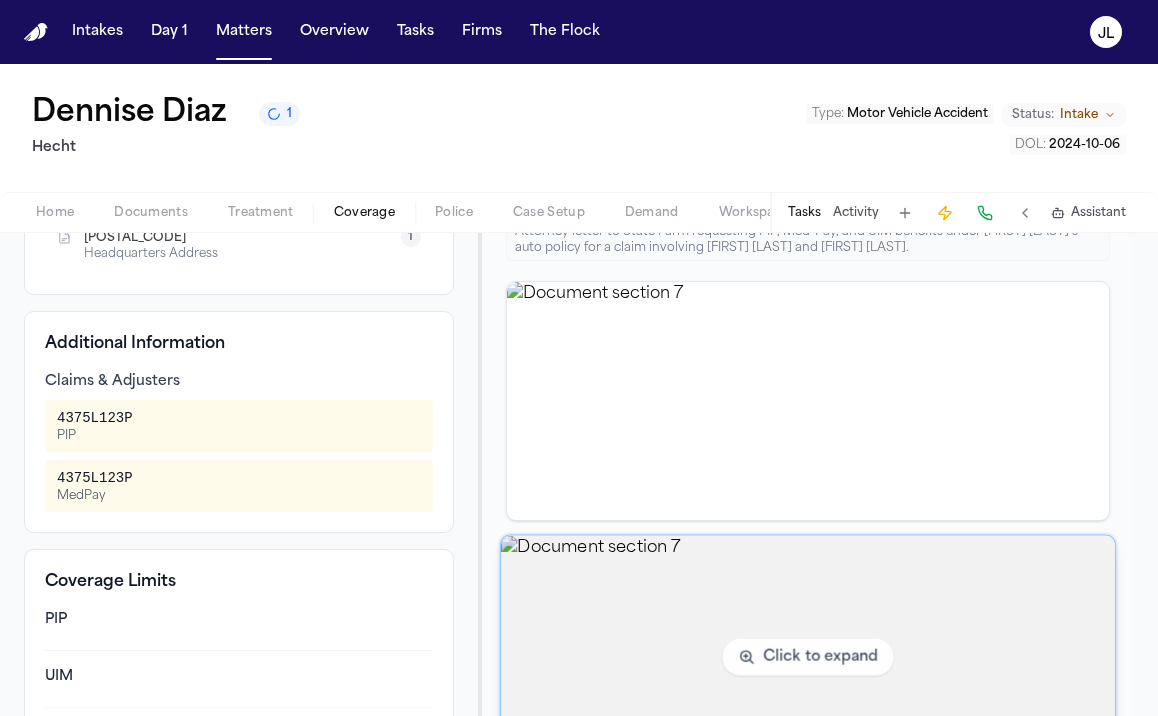 click at bounding box center (808, 657) 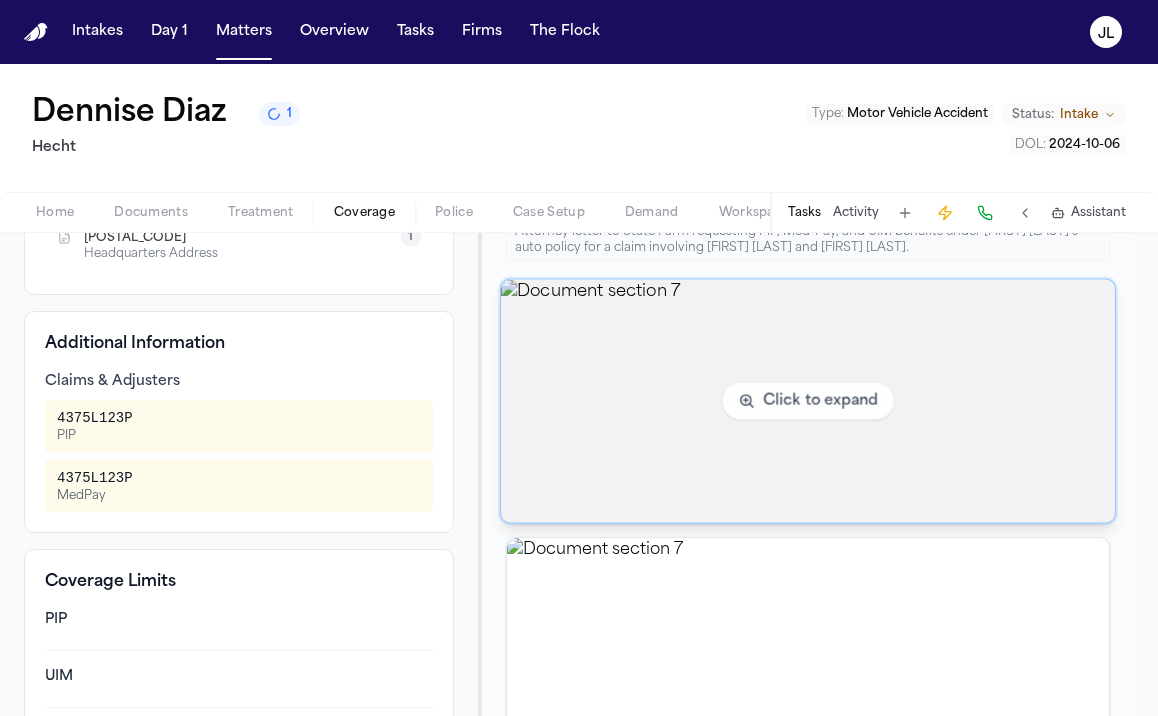 click at bounding box center (808, 401) 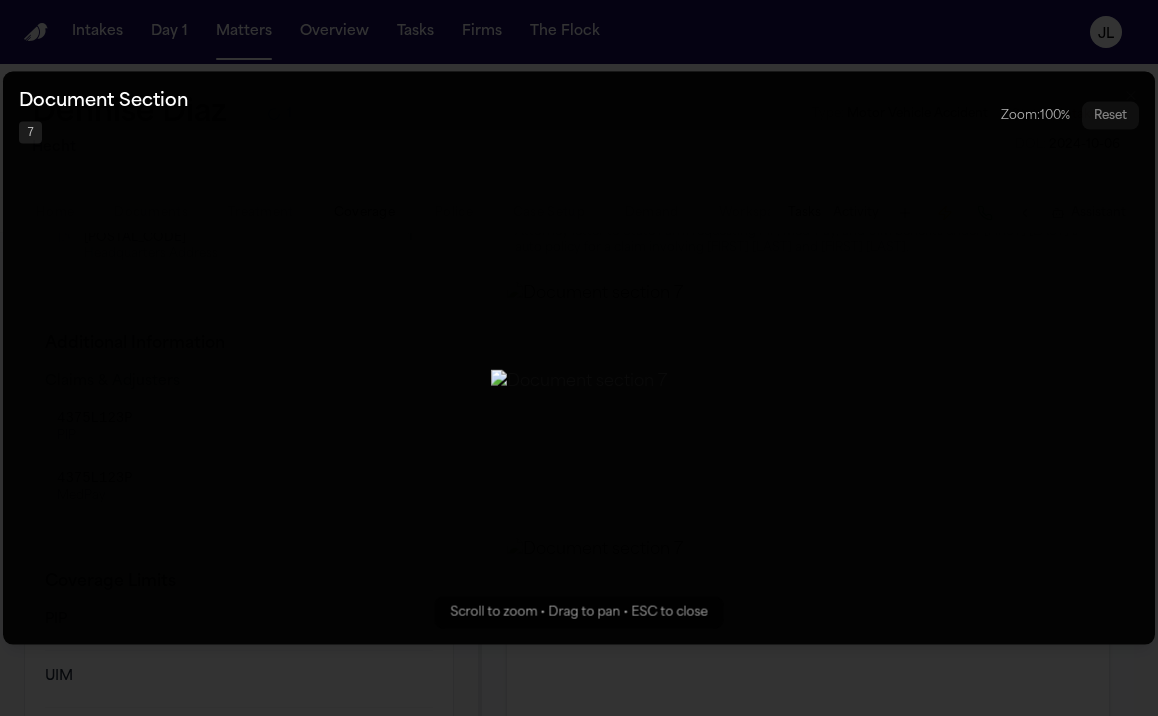 click at bounding box center (579, 358) 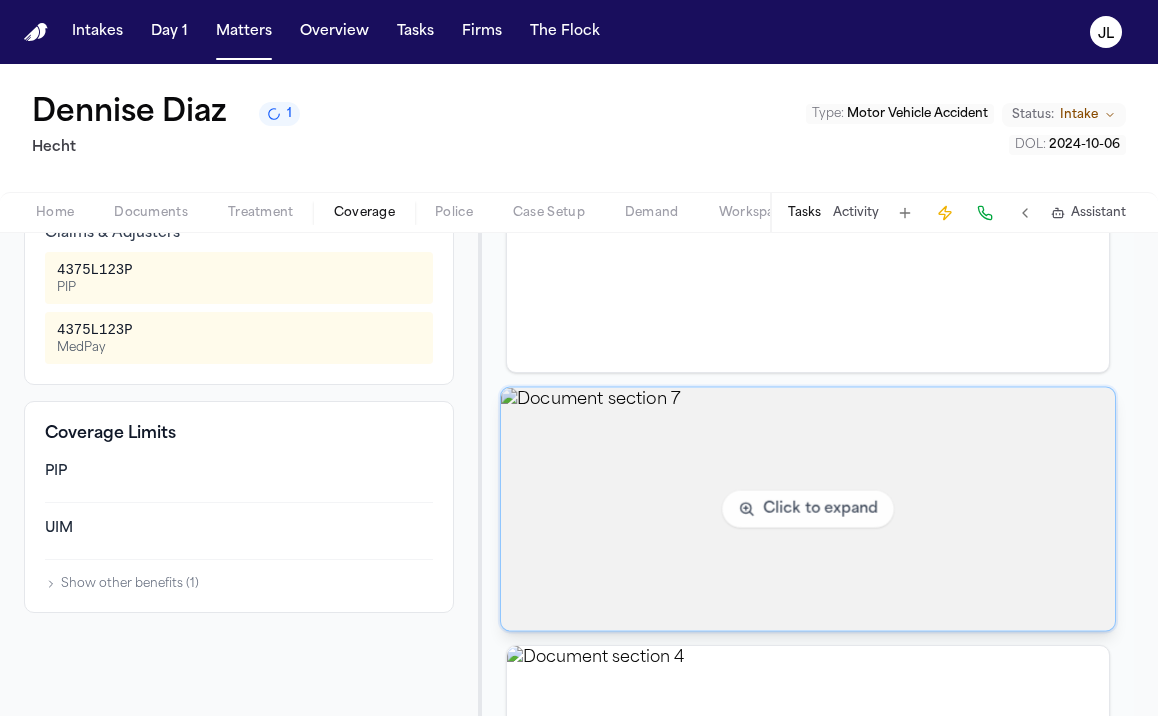 scroll, scrollTop: 949, scrollLeft: 0, axis: vertical 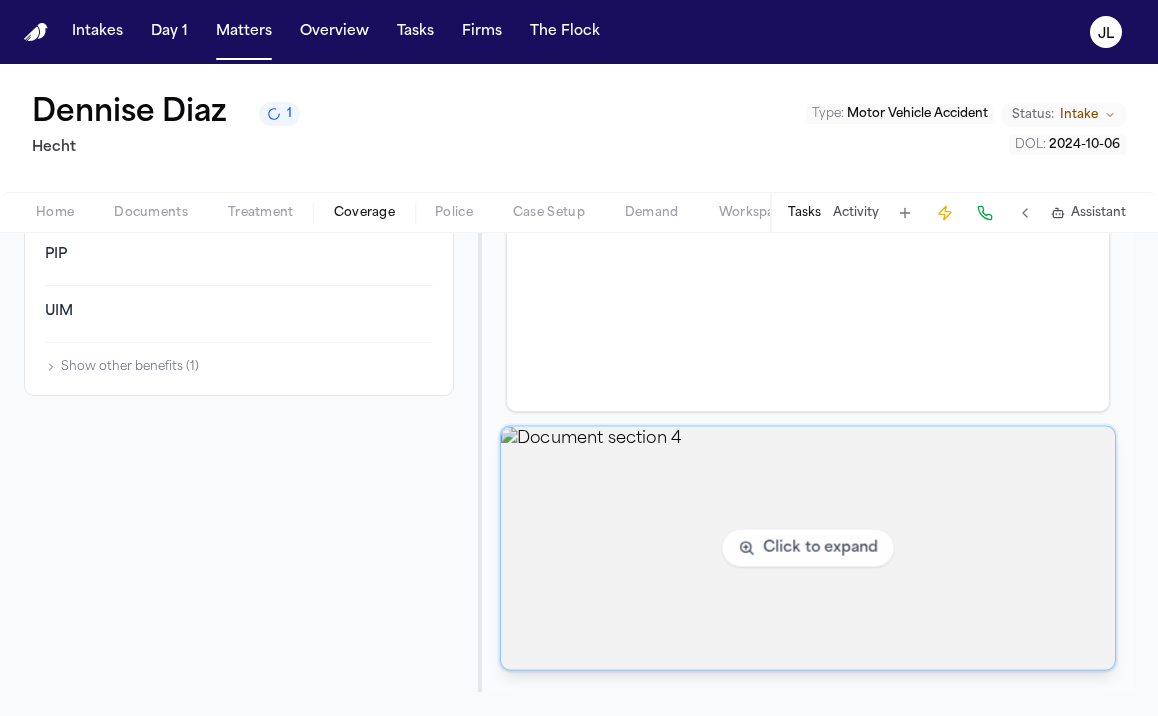 click at bounding box center (808, 548) 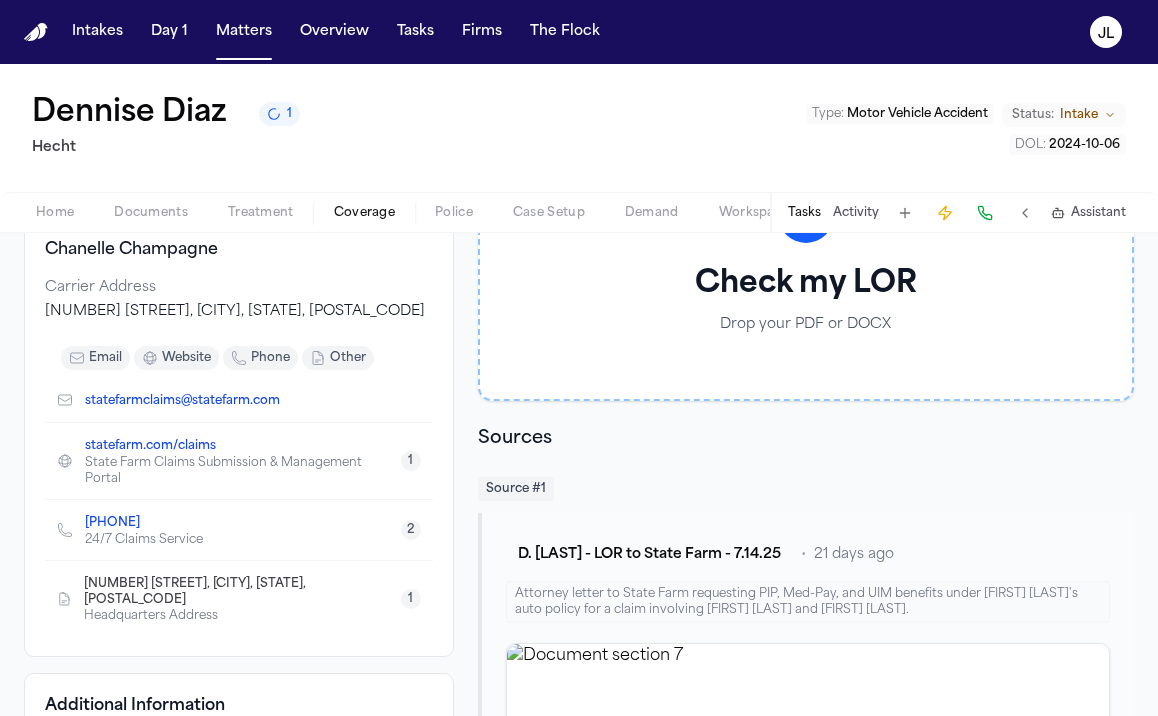 scroll, scrollTop: 0, scrollLeft: 0, axis: both 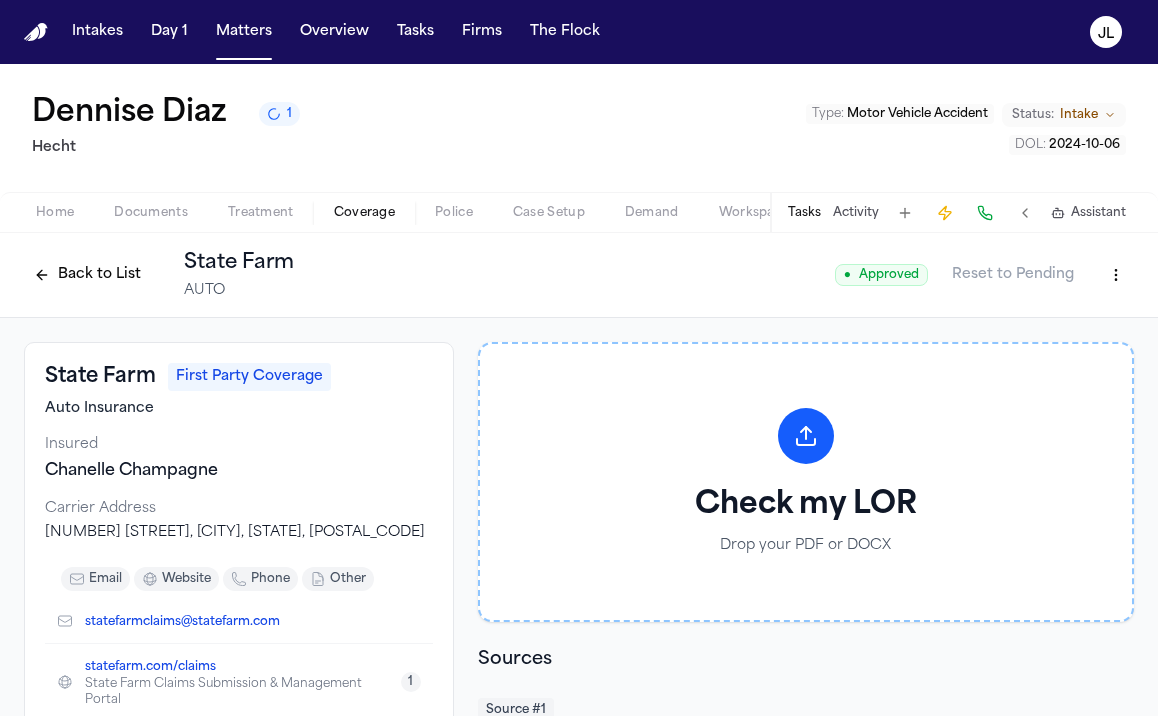 click on "Back to List" at bounding box center [87, 275] 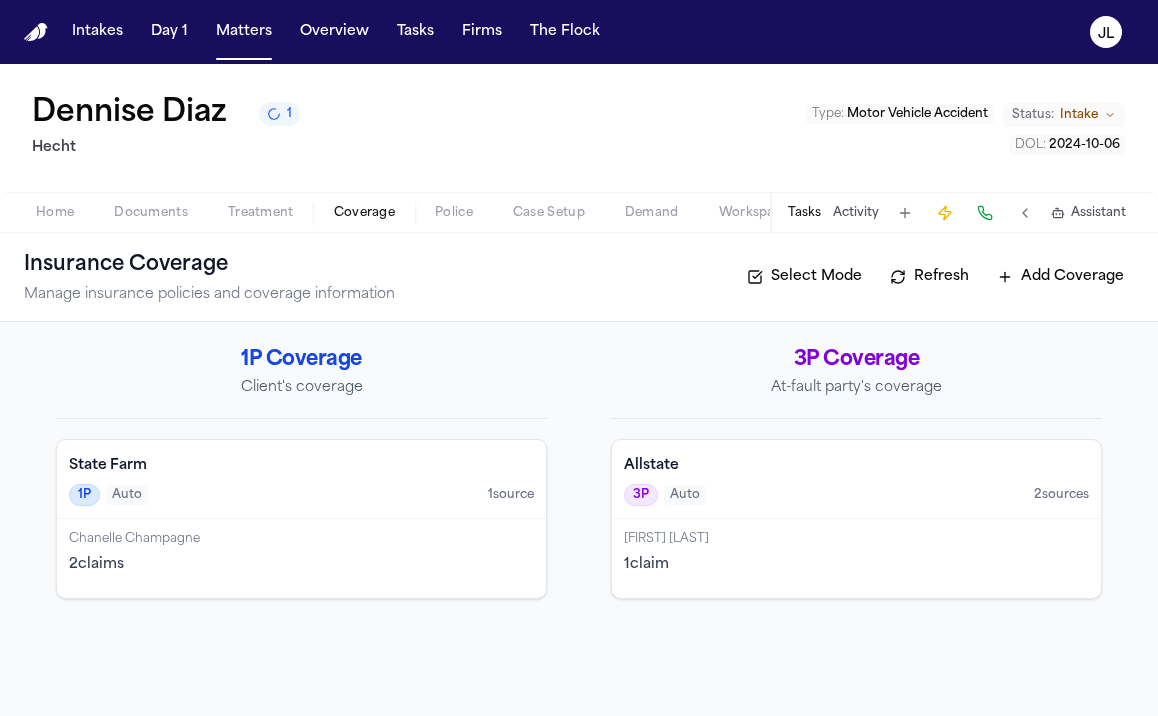 click on "[FIRST] [LAST]" at bounding box center [856, 539] 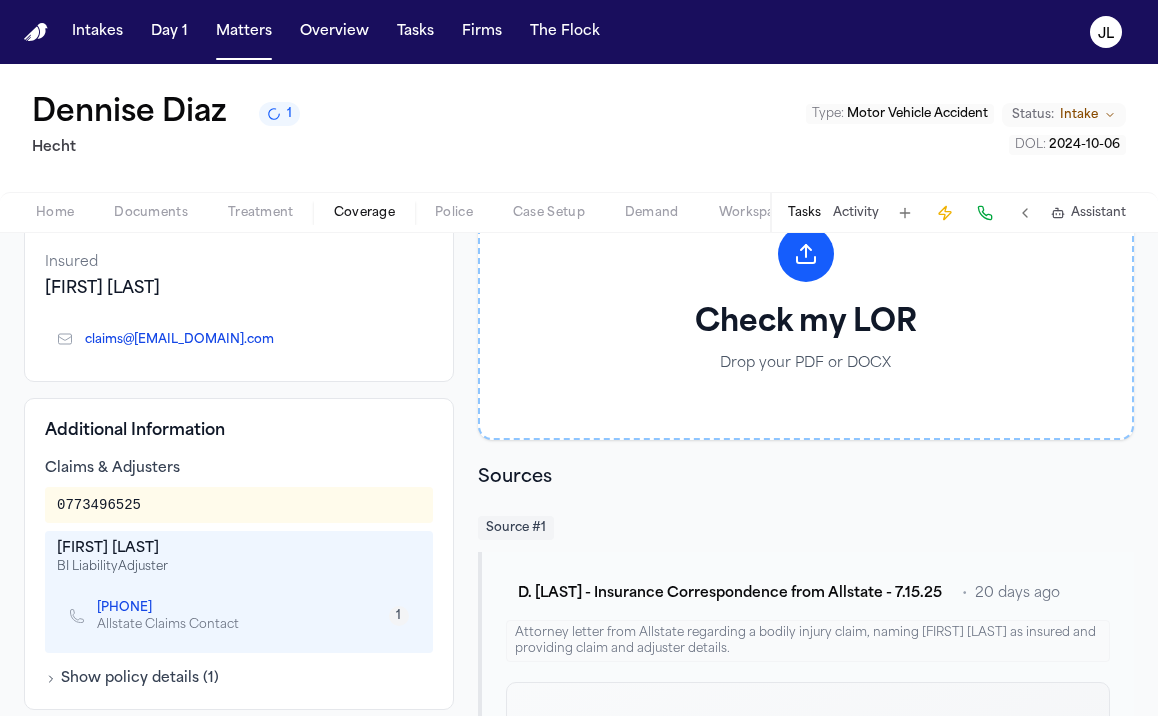 scroll, scrollTop: 0, scrollLeft: 0, axis: both 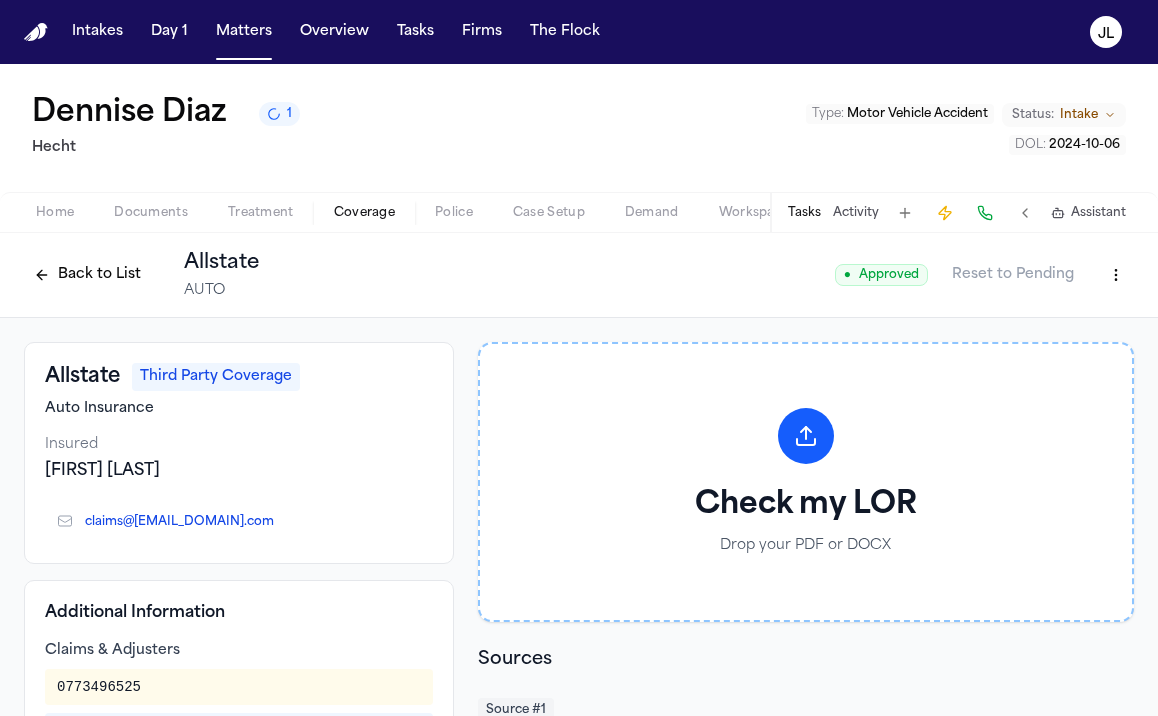 click at bounding box center (151, 224) 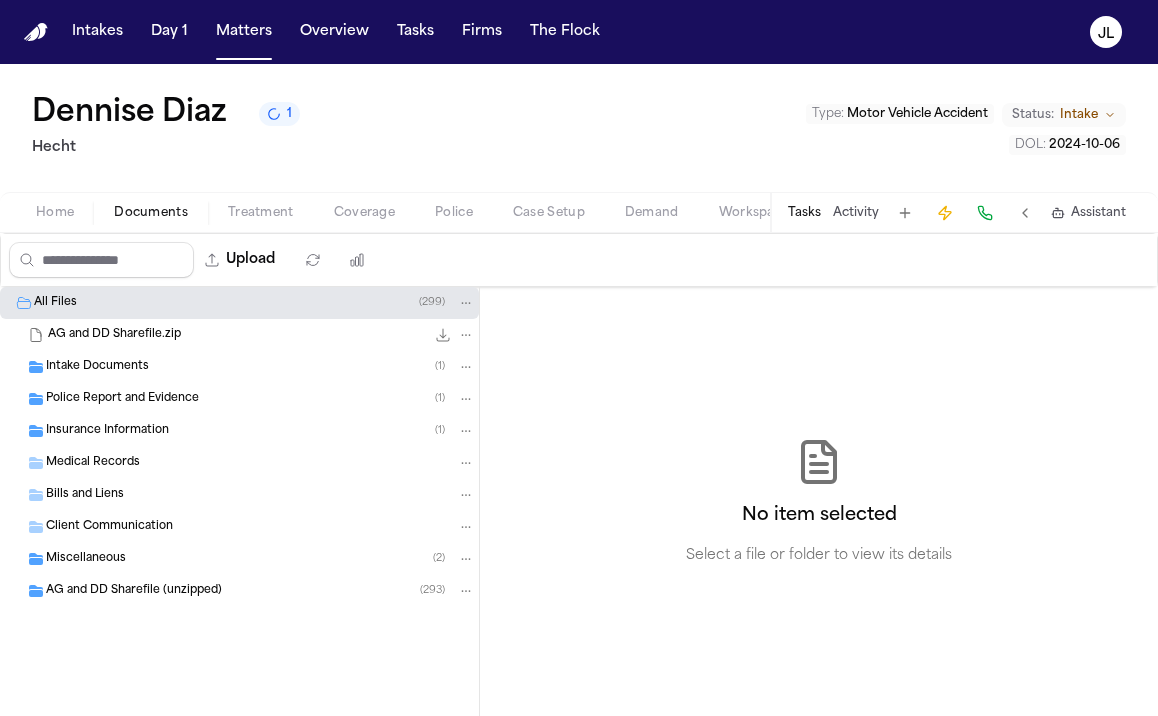 click on "Insurance Information" at bounding box center [107, 431] 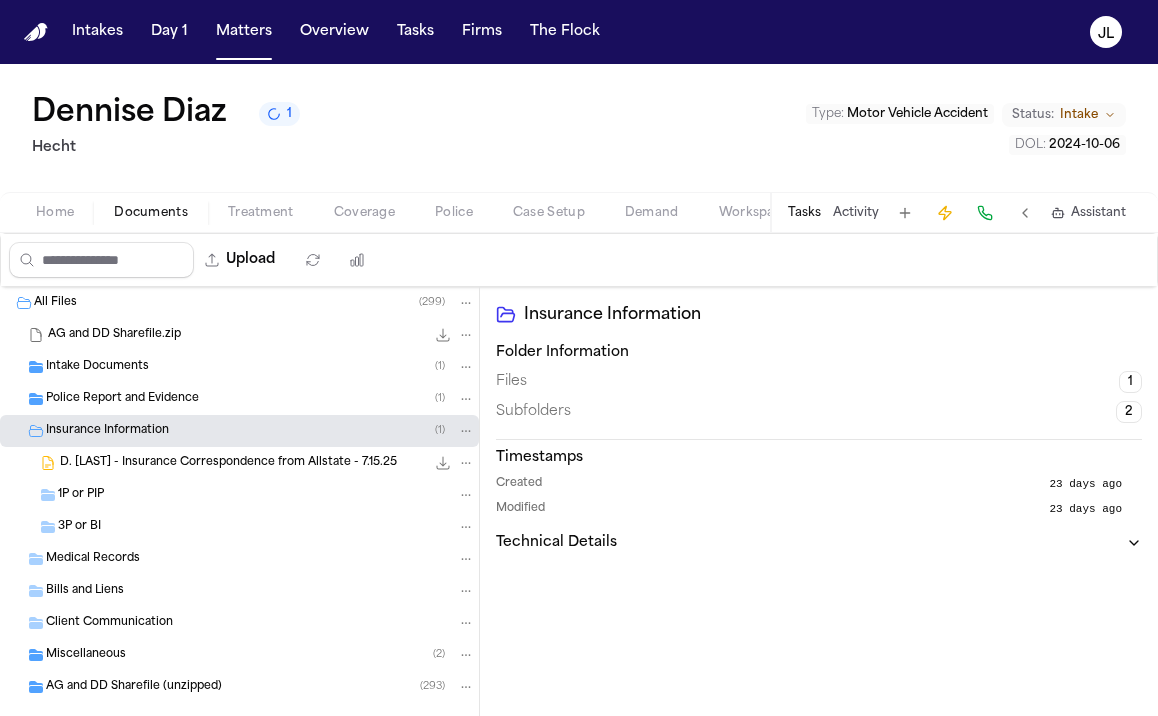 click on "D. [LAST] - Insurance Correspondence from Allstate - 7.15.25" at bounding box center [228, 463] 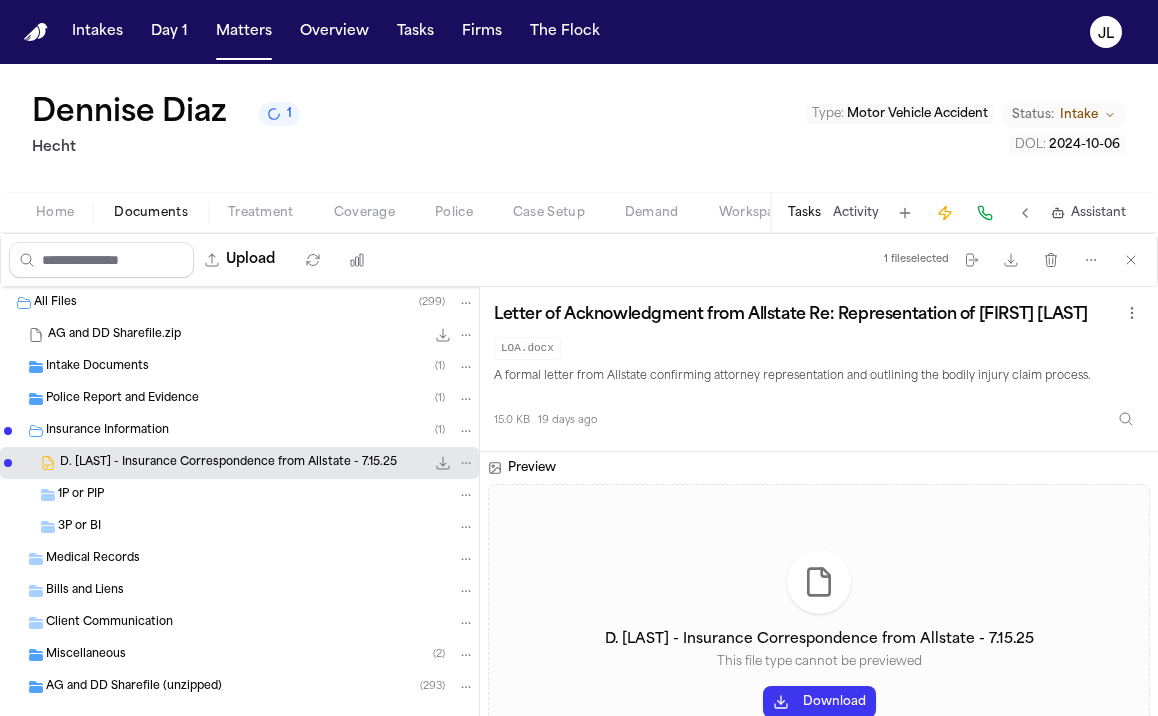 click on "1P or PIP" at bounding box center (266, 495) 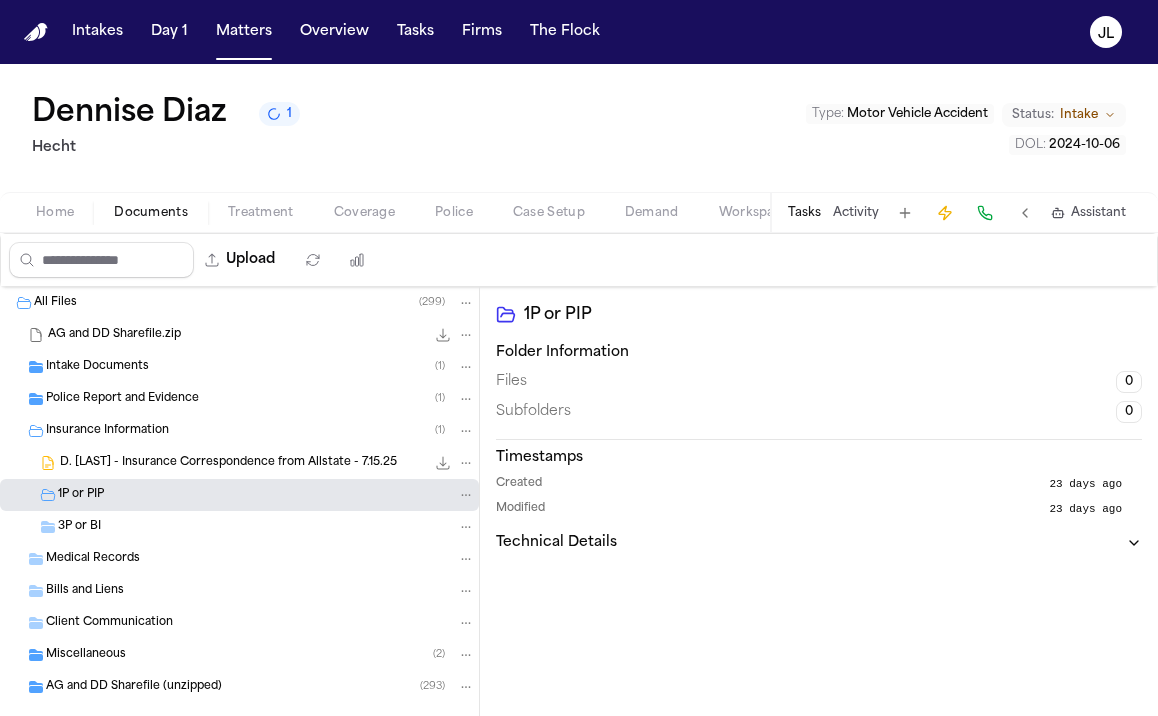 click on "Intake Documents ( 1 )" at bounding box center (260, 367) 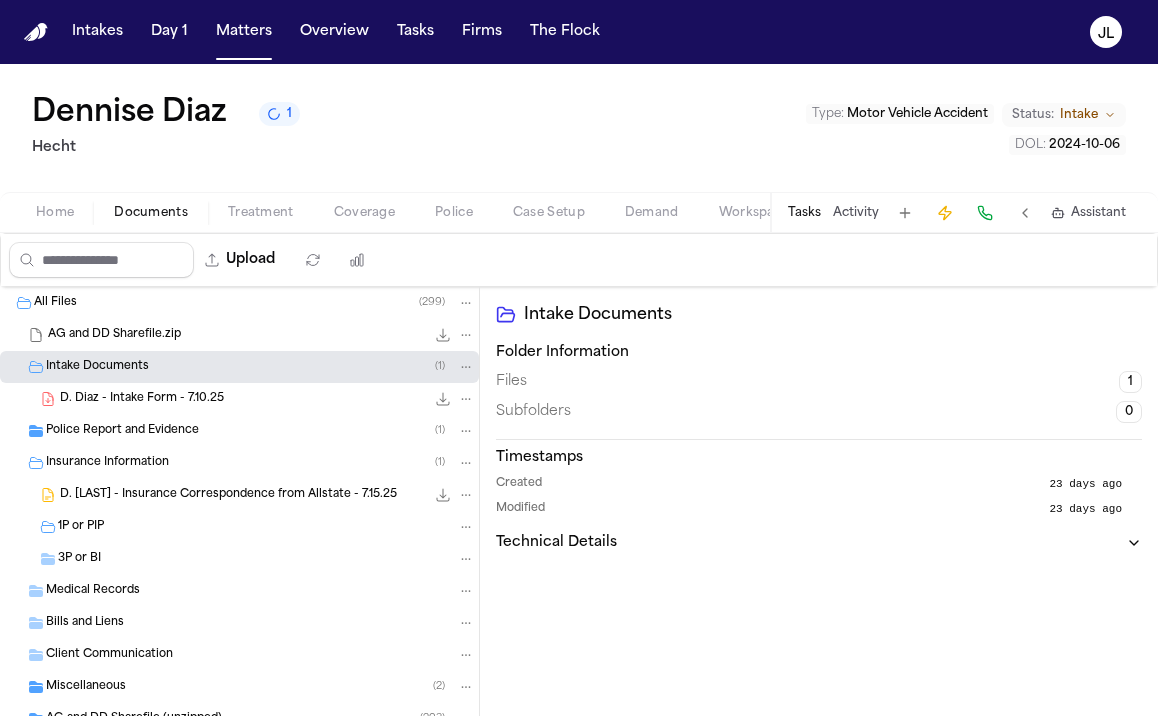 click on "Police Report and Evidence" at bounding box center (122, 431) 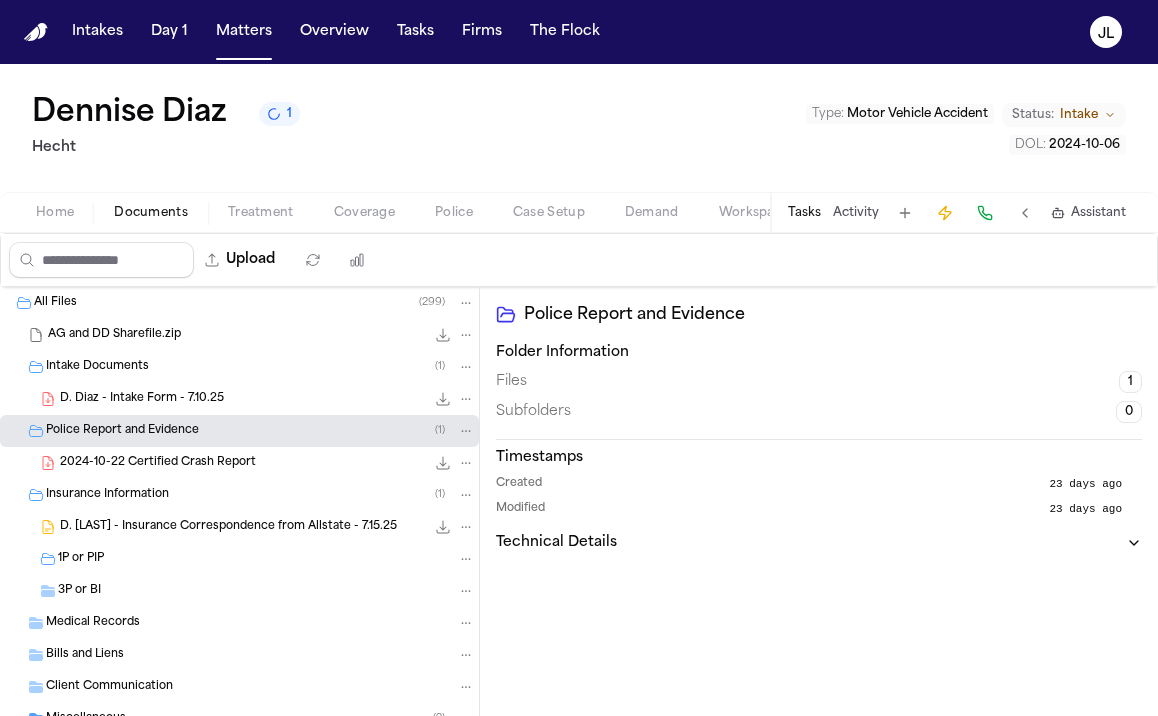 click at bounding box center [55, 224] 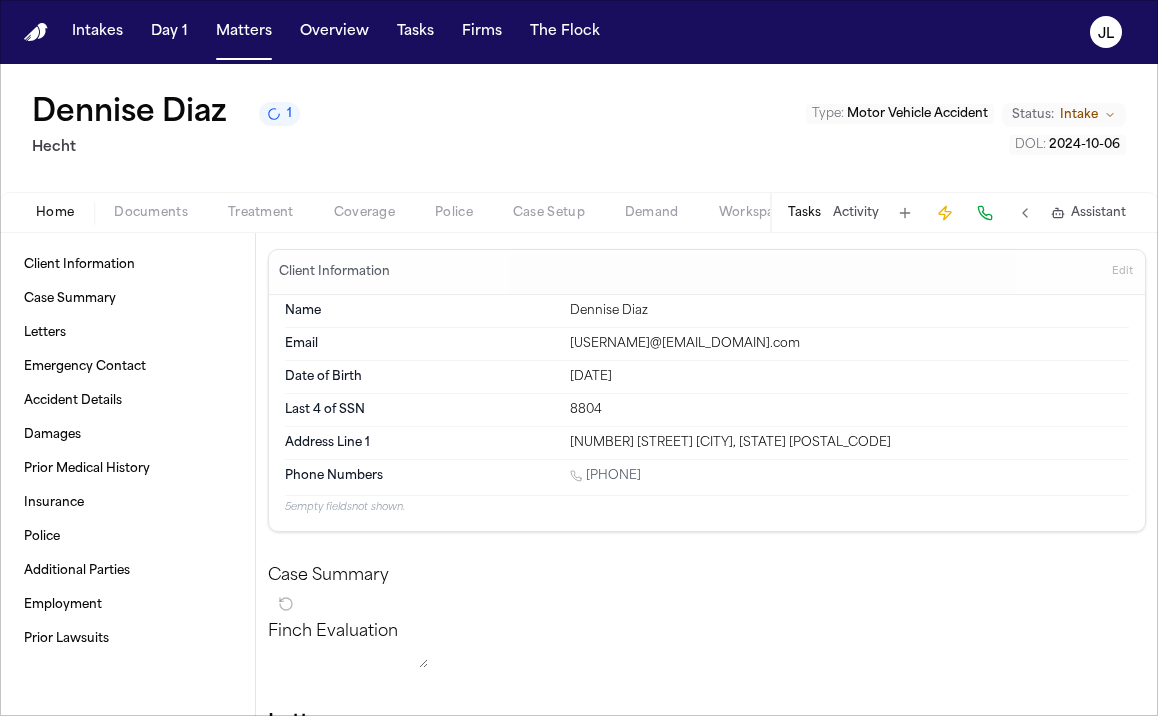 click on "Tasks" at bounding box center (804, 213) 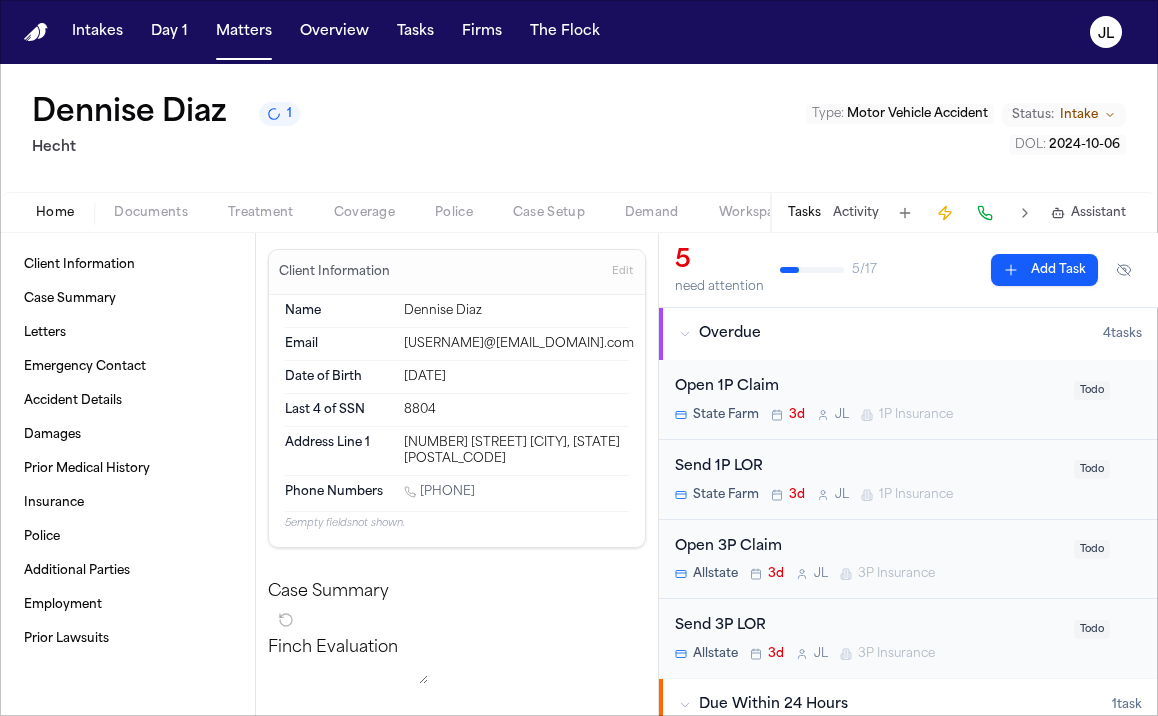 click on "State Farm 3d J L 1P Insurance" at bounding box center (868, 415) 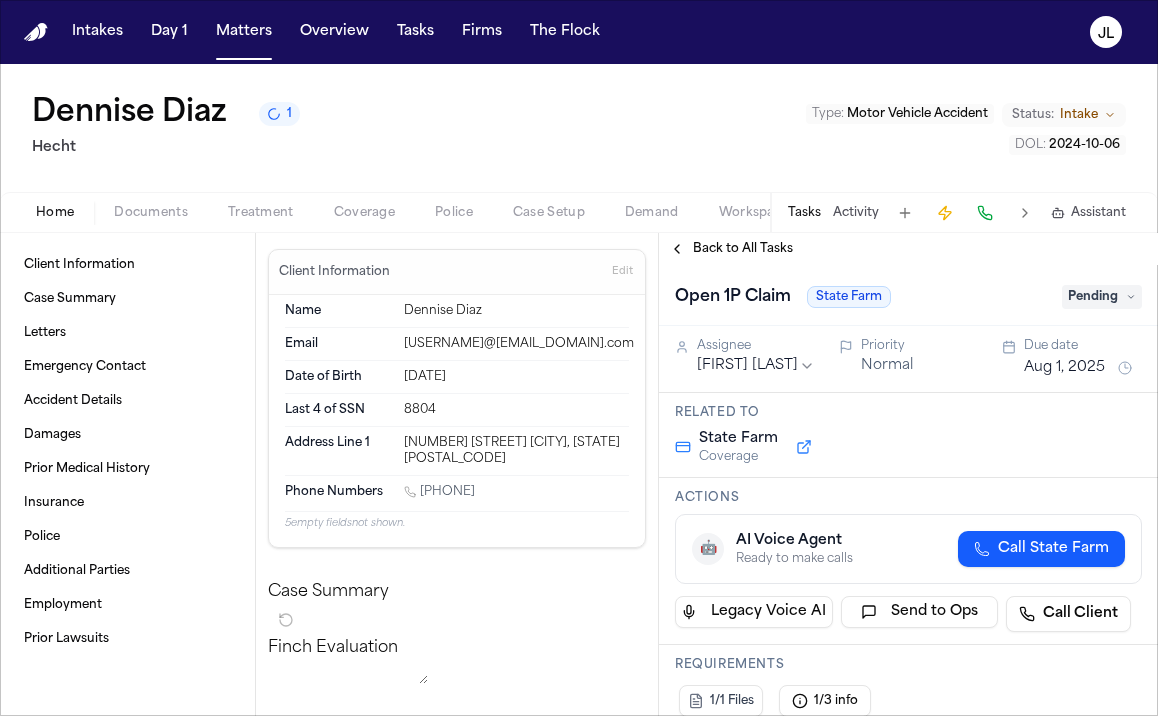 click on "Pending" at bounding box center (1102, 297) 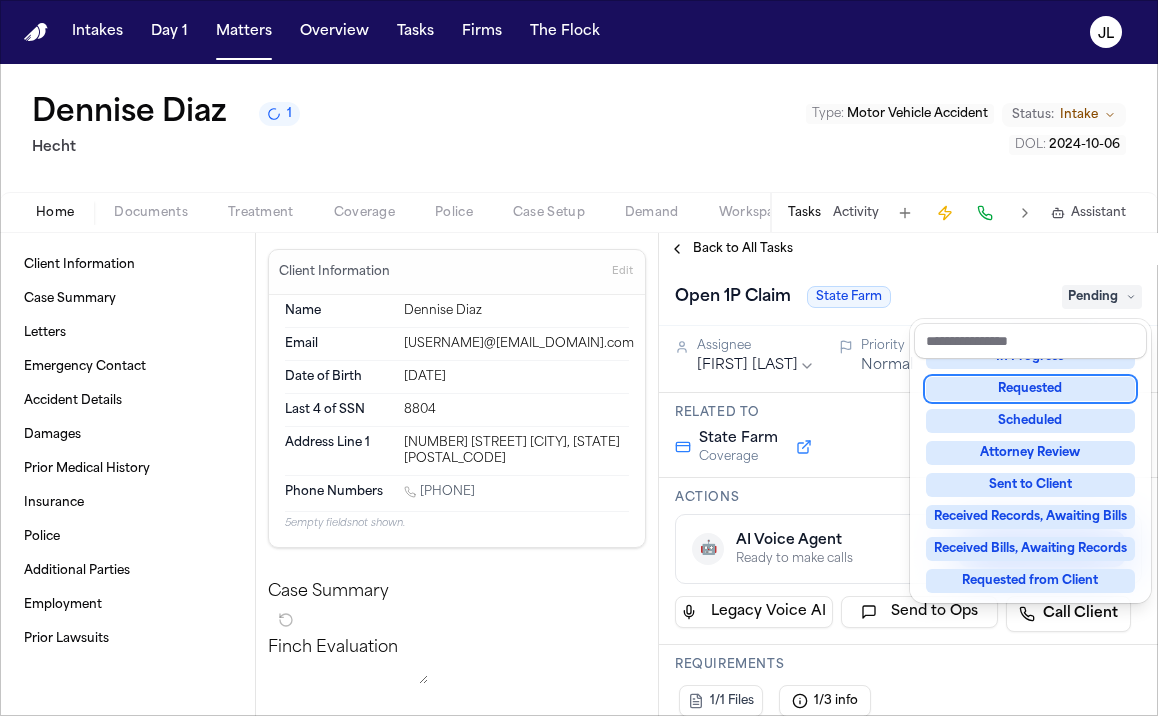 scroll, scrollTop: 312, scrollLeft: 0, axis: vertical 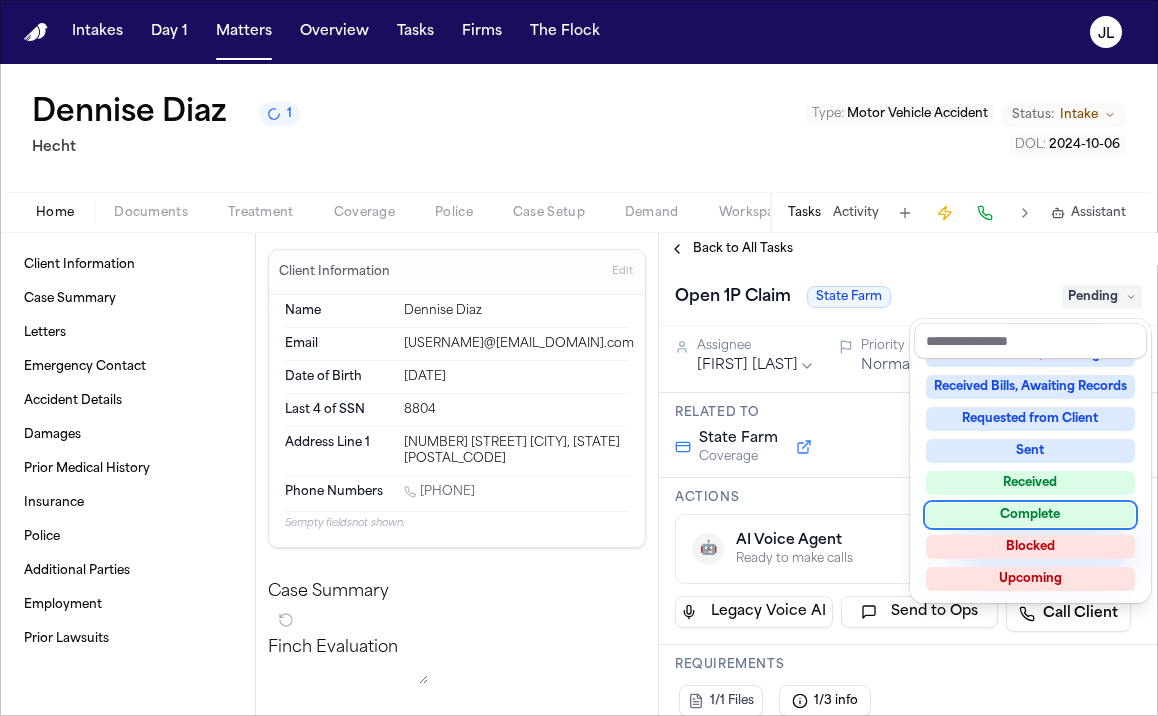 click on "Complete" at bounding box center (1030, 515) 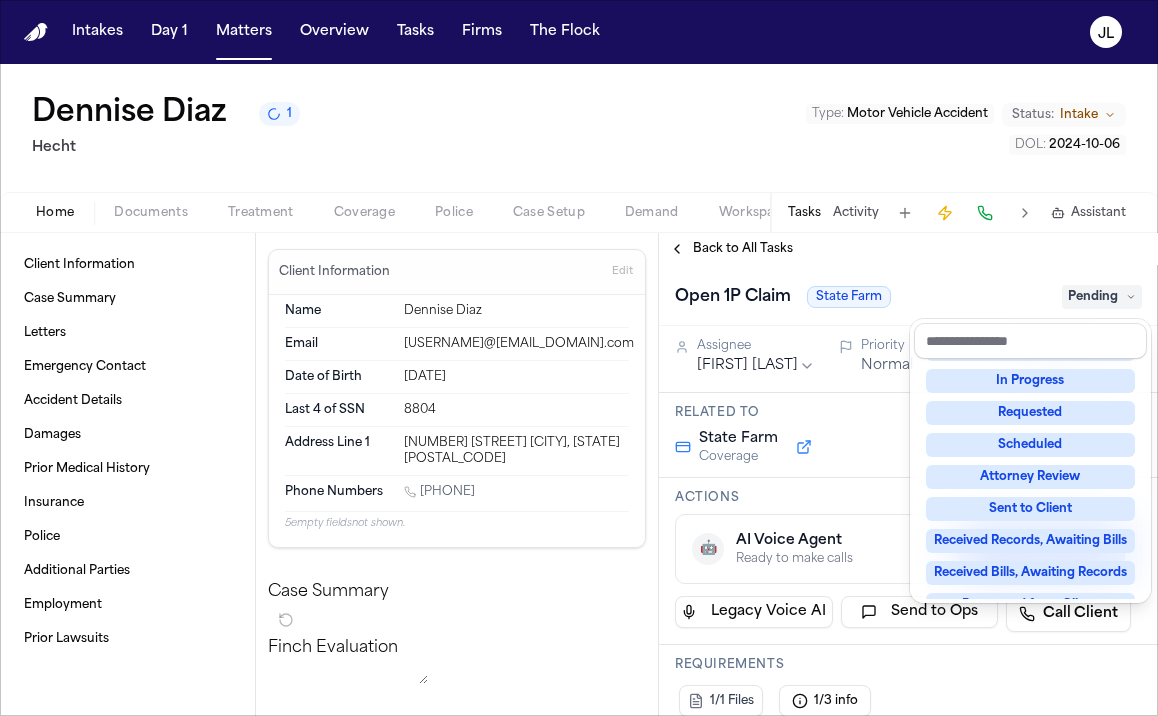 scroll, scrollTop: 21, scrollLeft: 0, axis: vertical 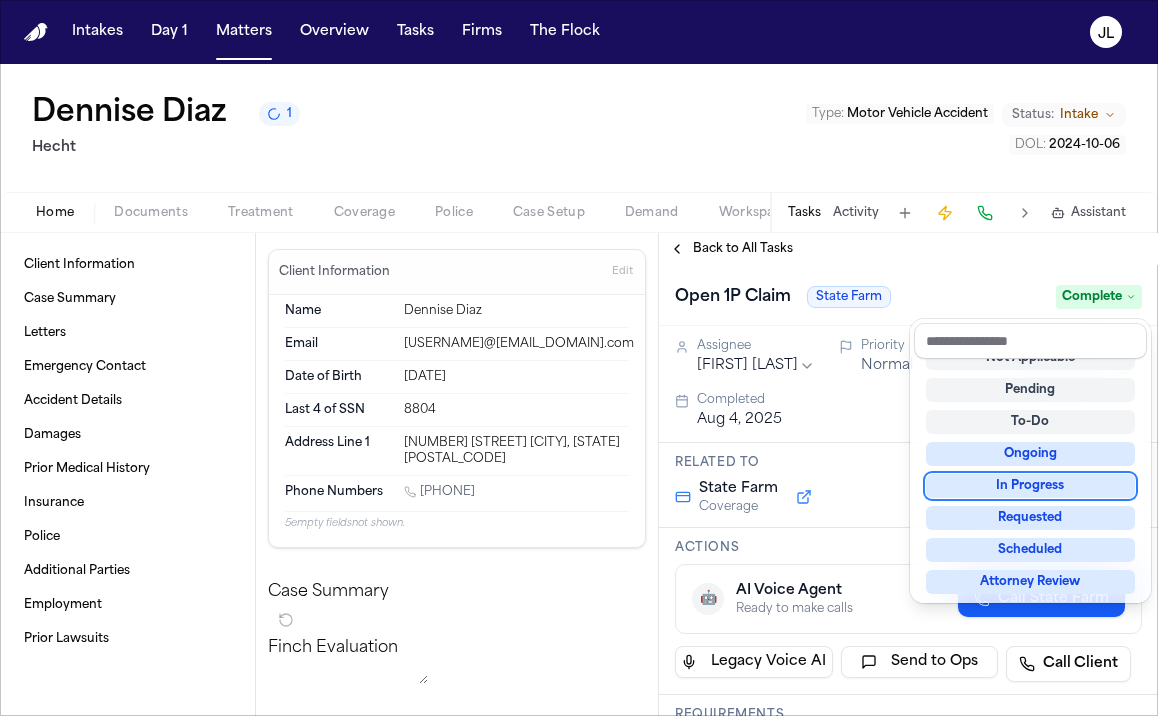 click on "Back to All Tasks Open 1P Claim State Farm Complete Assignee [FIRST] [LAST] Priority Normal Due date Aug 1, 2025 Completed Aug 4, 2025 Related to State Farm Coverage Actions 🤖 AI Voice Agent Ready to make calls Call State Farm Legacy Voice AI Send to Ops Call Client Requirements 1/1 Files 1/3 info Updates No updates Add update Attachments No attachments yet Add Attachment Notes These notes are only visible to your team and will not be shared with attorneys. Schedules Schedule Voice AI Call No Scheduled Calls You haven't set up any scheduled calls for this task yet. Create a schedule to automatically run this task at specific times. Delete Task" at bounding box center [908, 474] 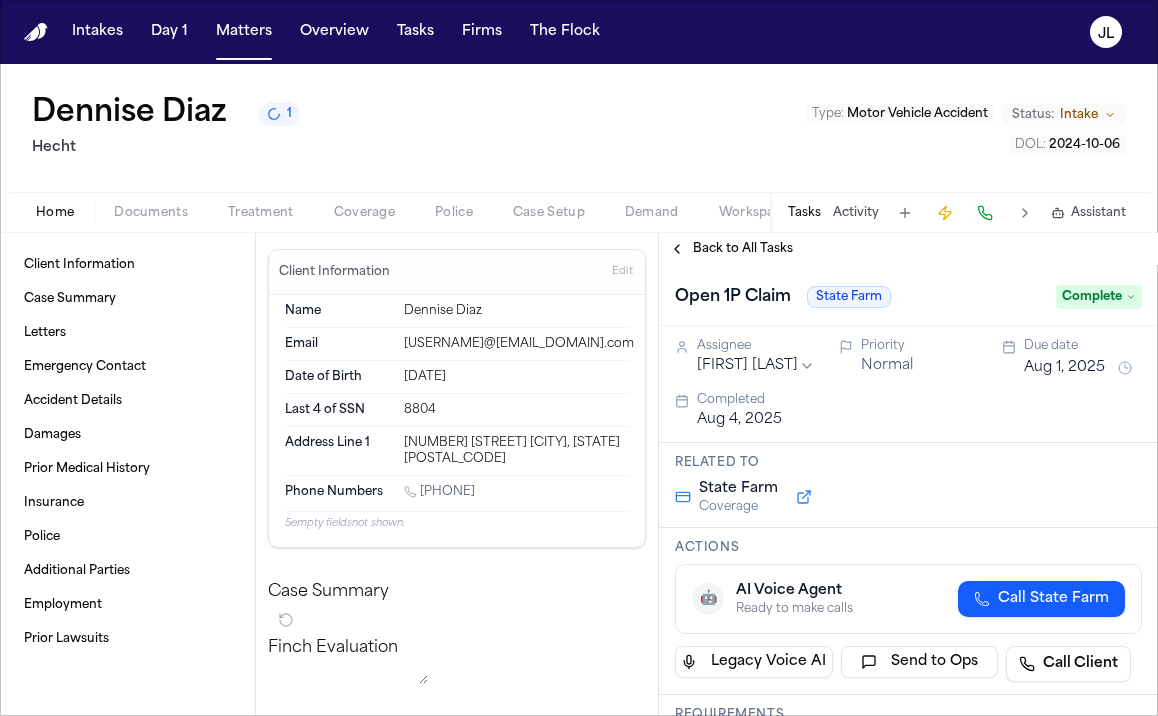click on "Back to All Tasks" at bounding box center [731, 249] 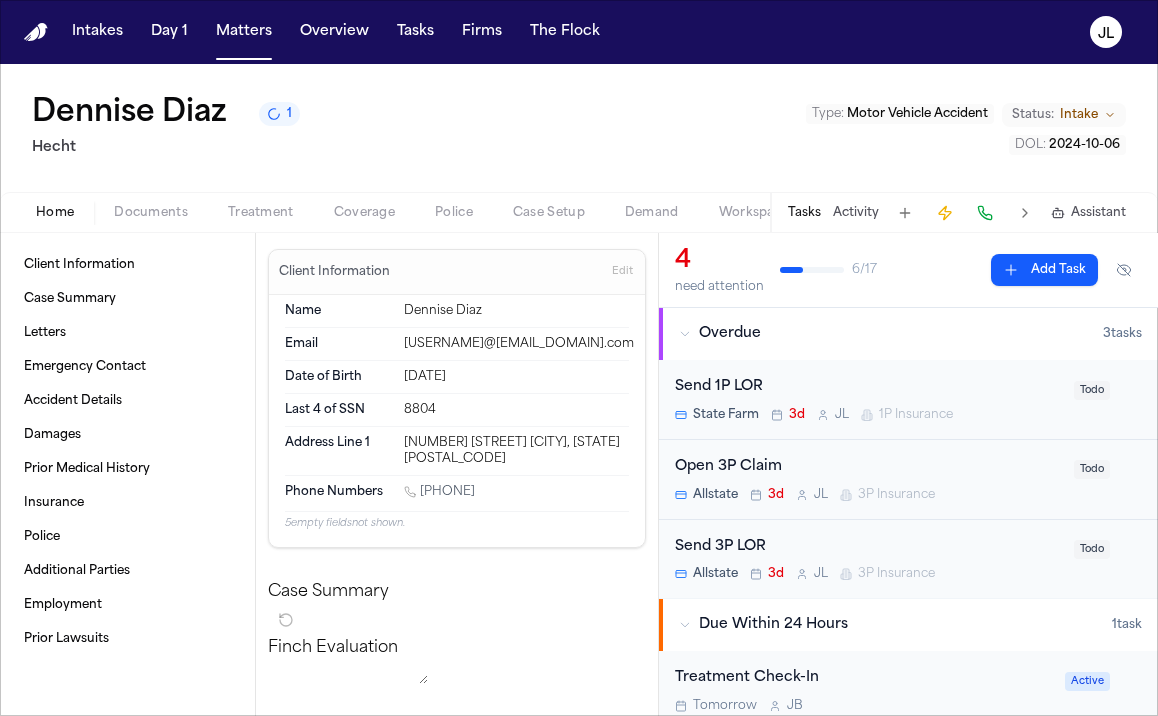 click on "Open 3P Claim" at bounding box center [868, 467] 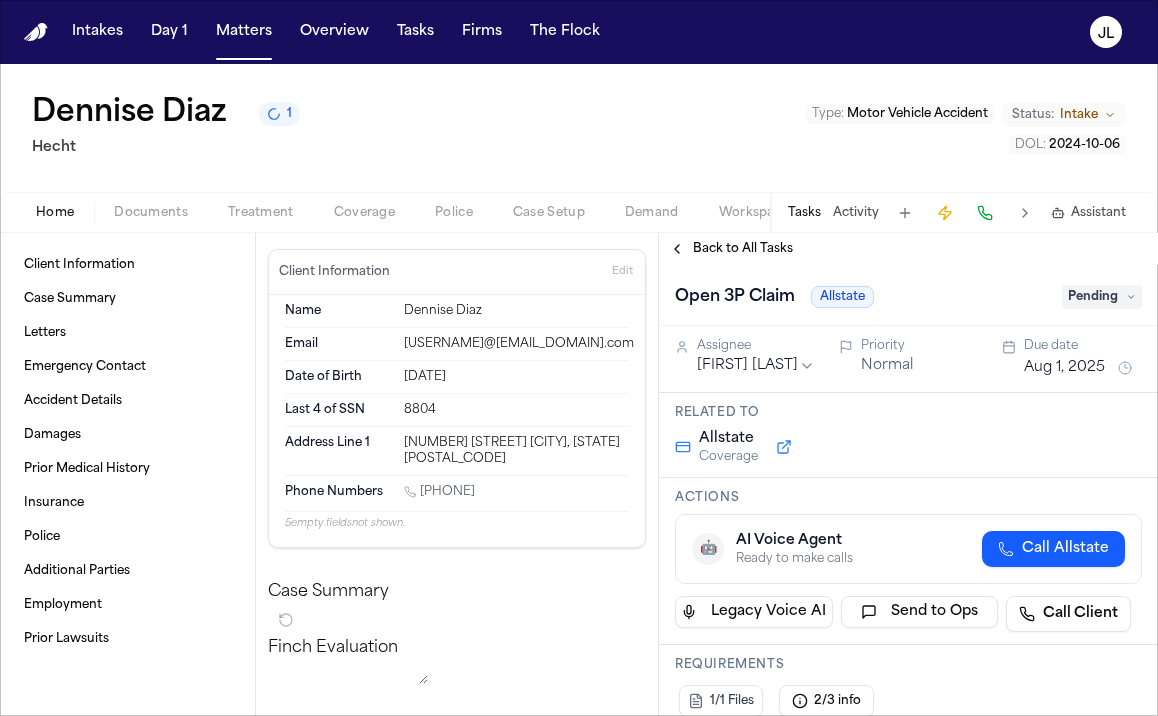 click on "Pending" at bounding box center [1102, 297] 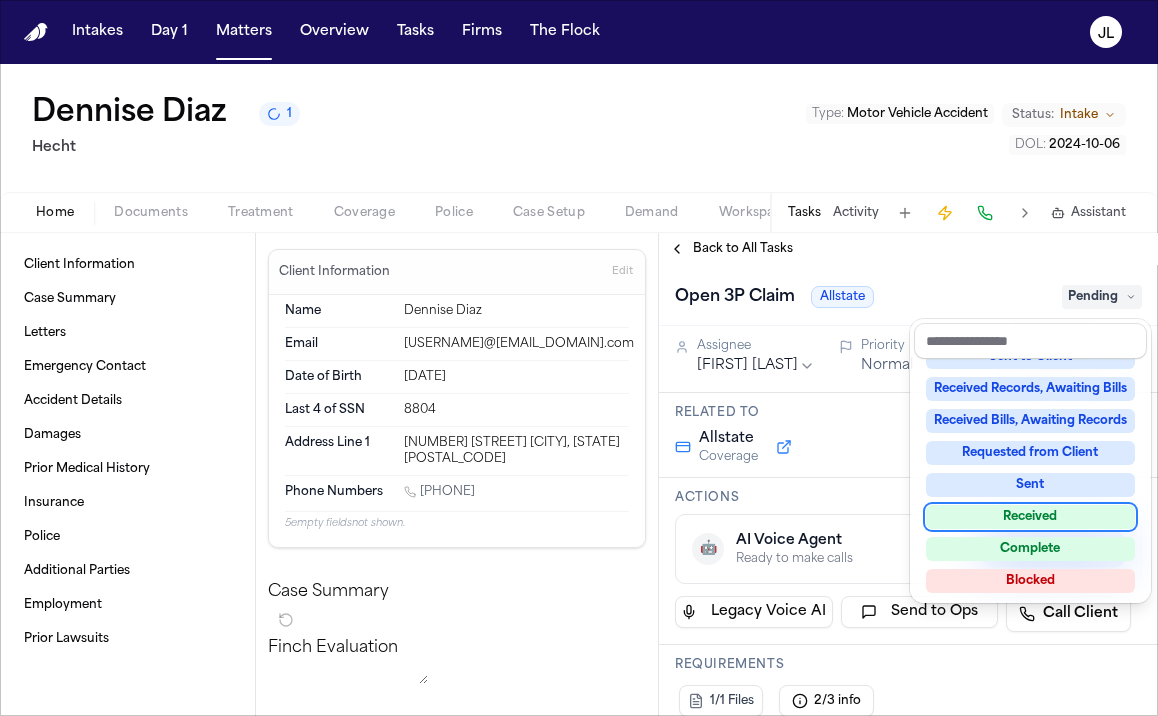 scroll, scrollTop: 312, scrollLeft: 0, axis: vertical 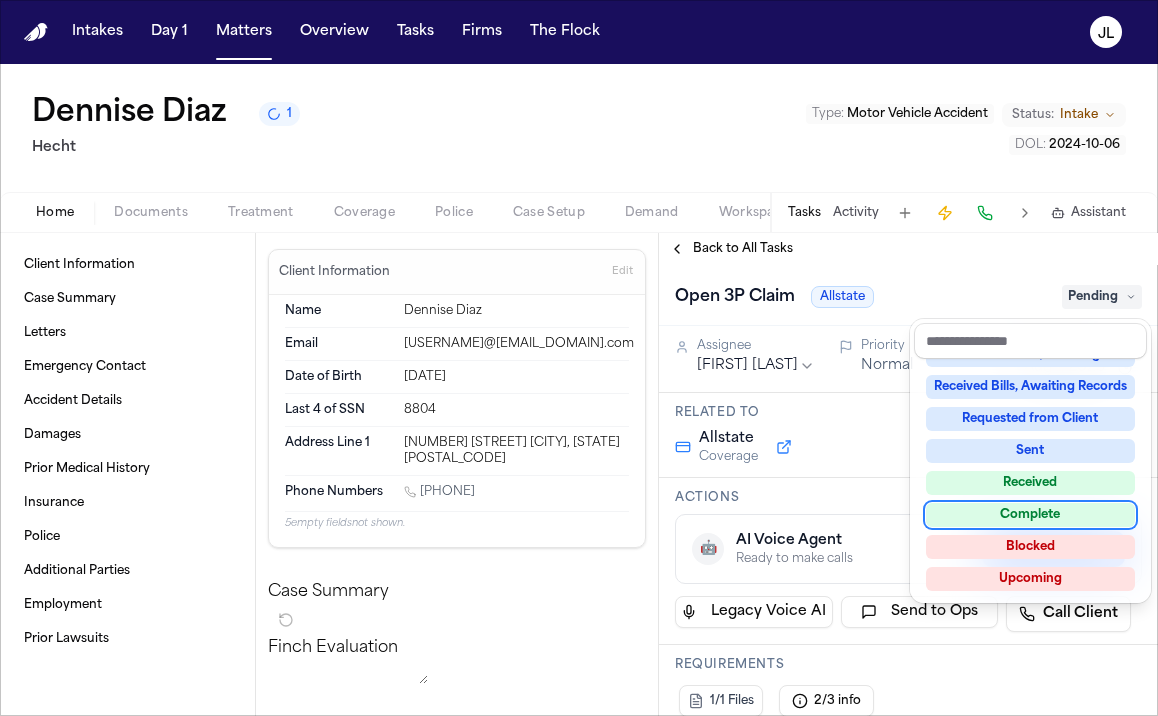 click on "Complete" at bounding box center (1030, 515) 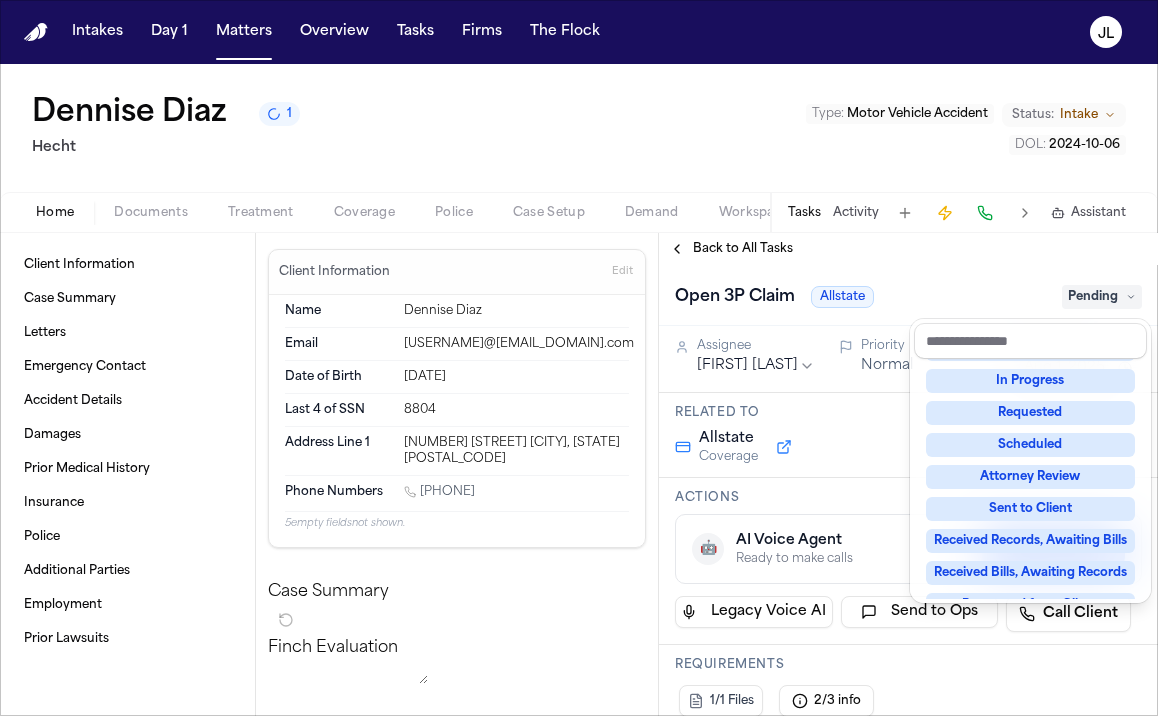 scroll, scrollTop: 41, scrollLeft: 0, axis: vertical 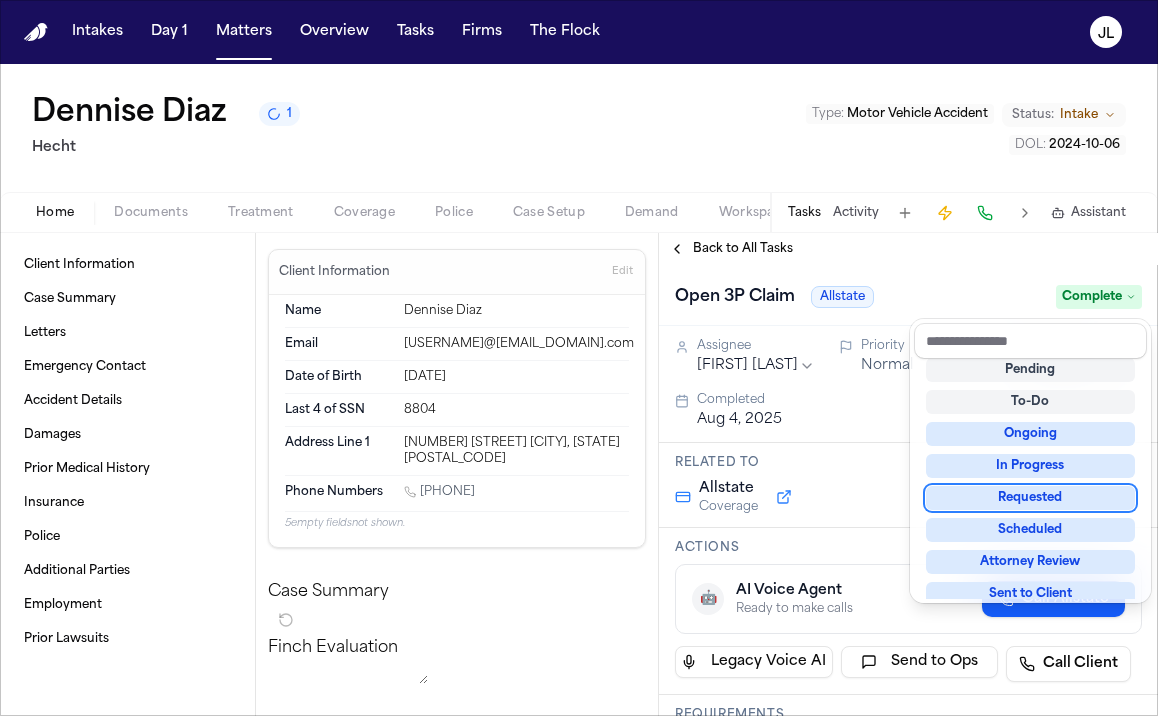 click on "Back to All Tasks Open 3P Claim Allstate Complete Assignee [FIRST] [LAST] Priority Normal Due date Aug 1, 2025 Completed Aug 4, 2025 Related to Allstate Coverage Actions 🤖 AI Voice Agent Ready to make calls Call Allstate Legacy Voice AI Send to Ops Call Client Requirements 1/1 Files 2/3 info Updates No updates Add update Attachments No attachments yet Add Attachment Notes These notes are only visible to your team and will not be shared with attorneys. Schedules Schedule Voice AI Call No Scheduled Calls You haven't set up any scheduled calls for this task yet. Create a schedule to automatically run this task at specific times. Delete Task" at bounding box center (908, 474) 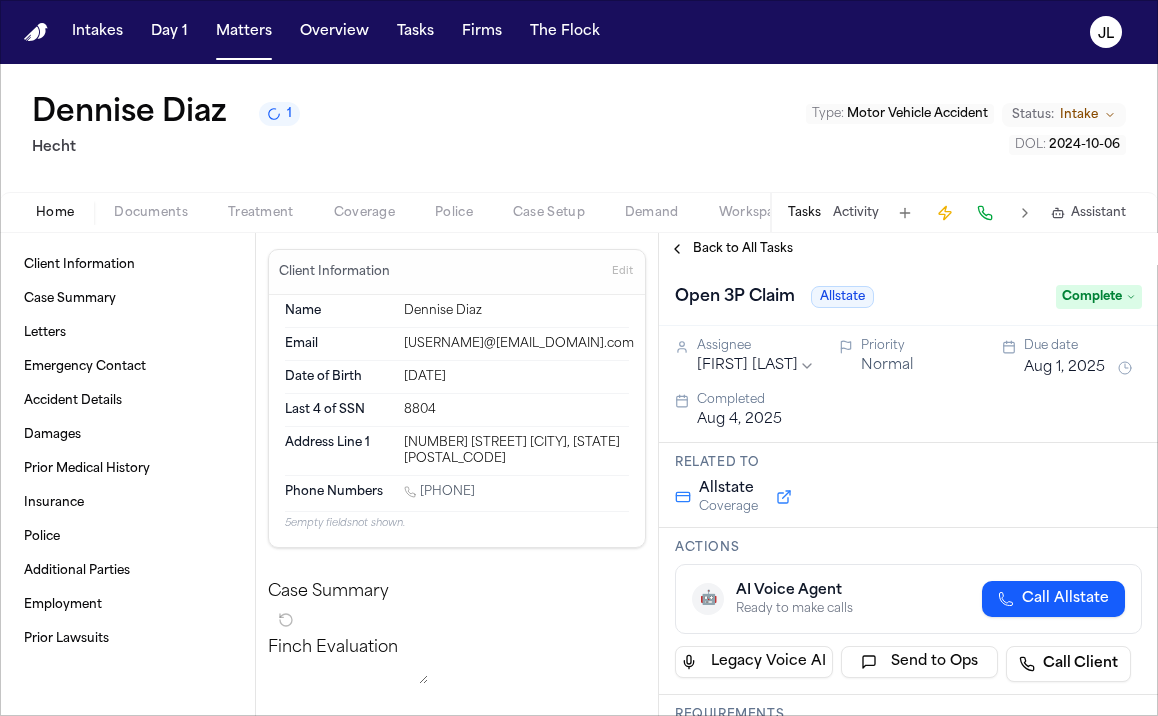 click on "Back to All Tasks" at bounding box center (731, 249) 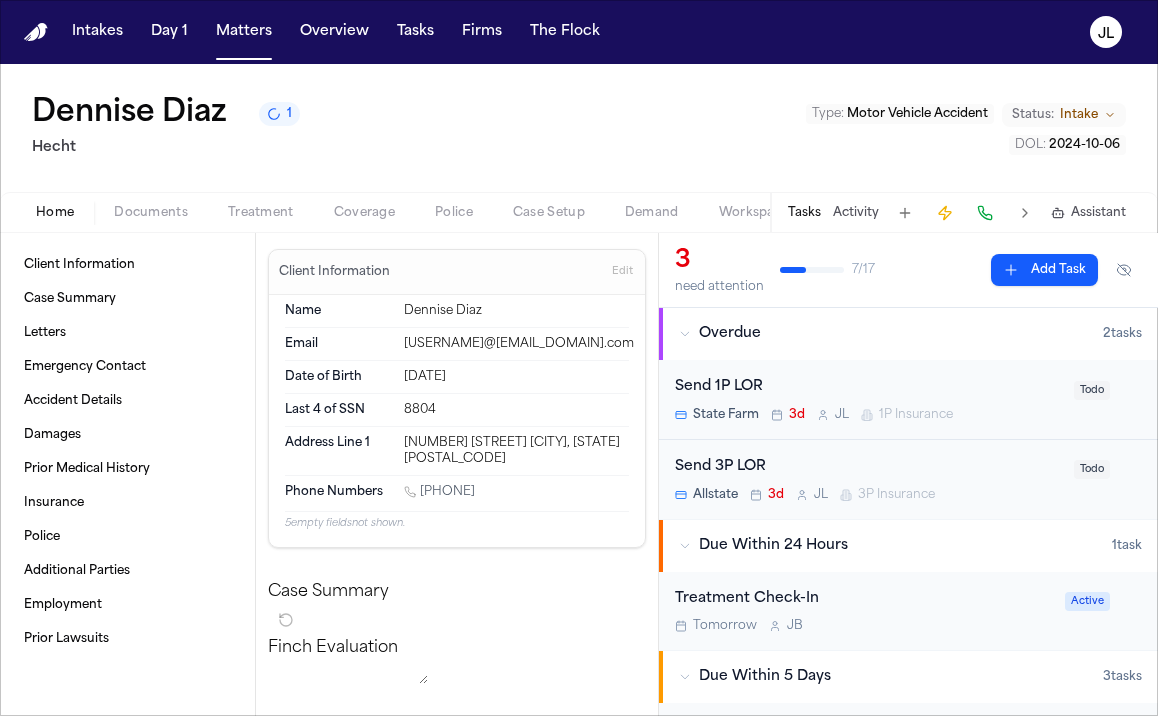 click on "Send 1P LOR State Farm 3d J L 1P Insurance" at bounding box center (868, 399) 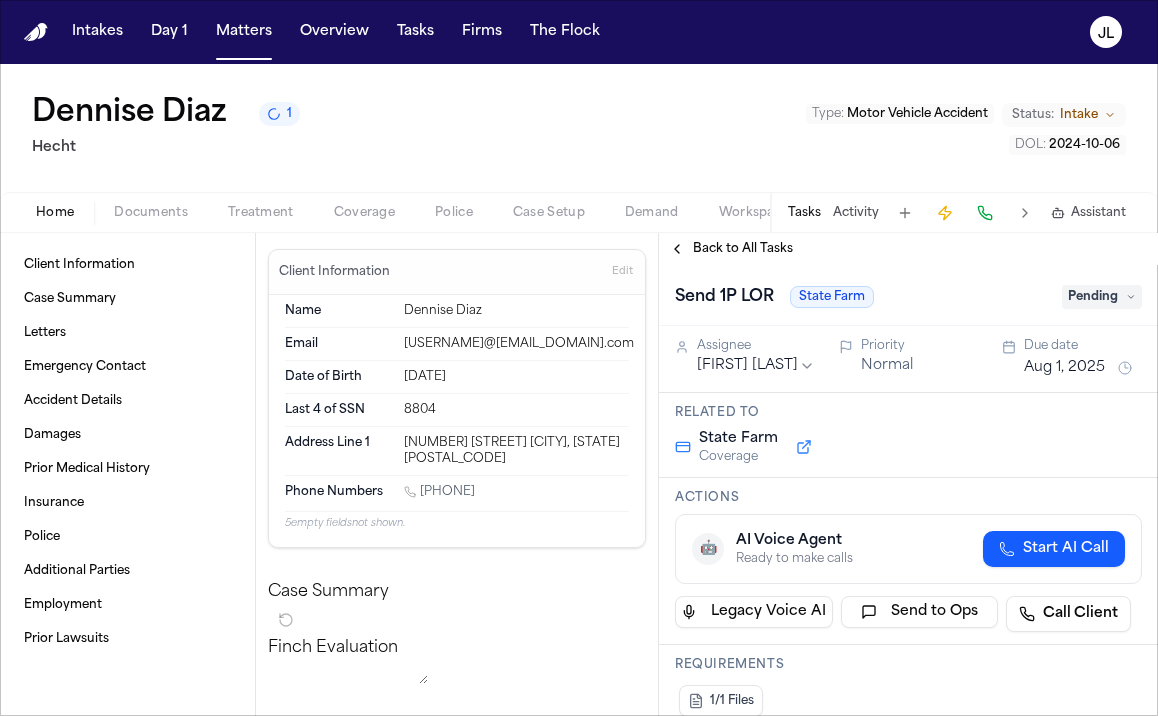 click on "Pending" at bounding box center [1102, 297] 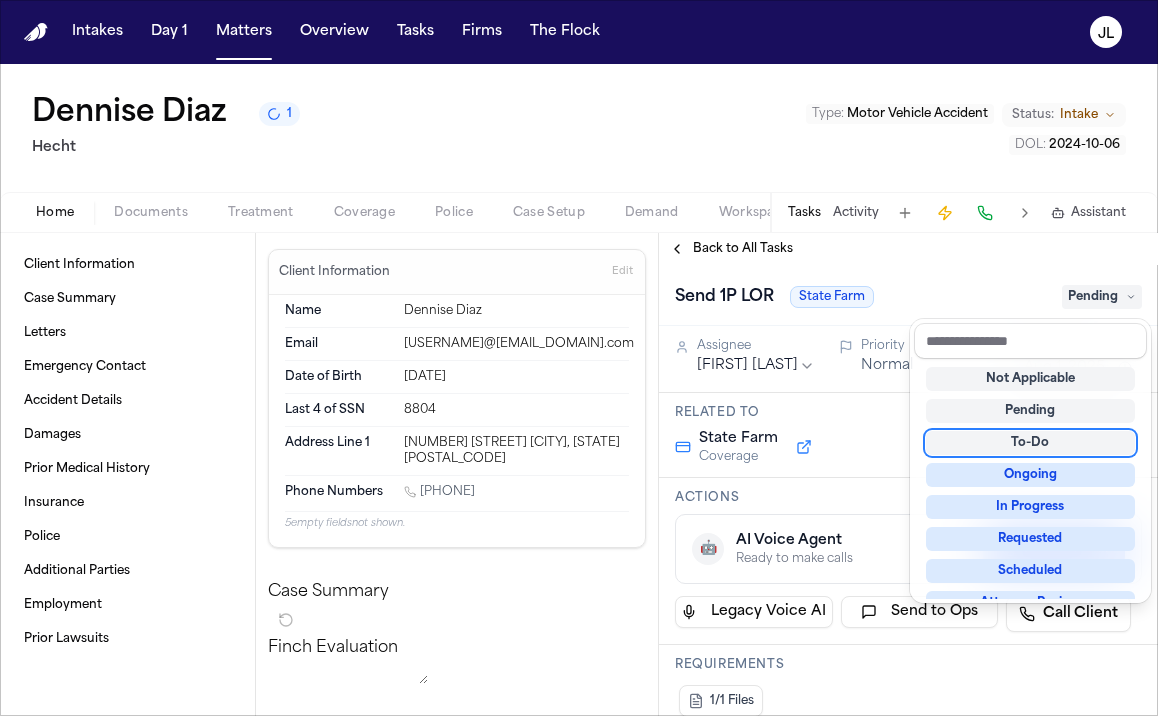 scroll, scrollTop: 312, scrollLeft: 0, axis: vertical 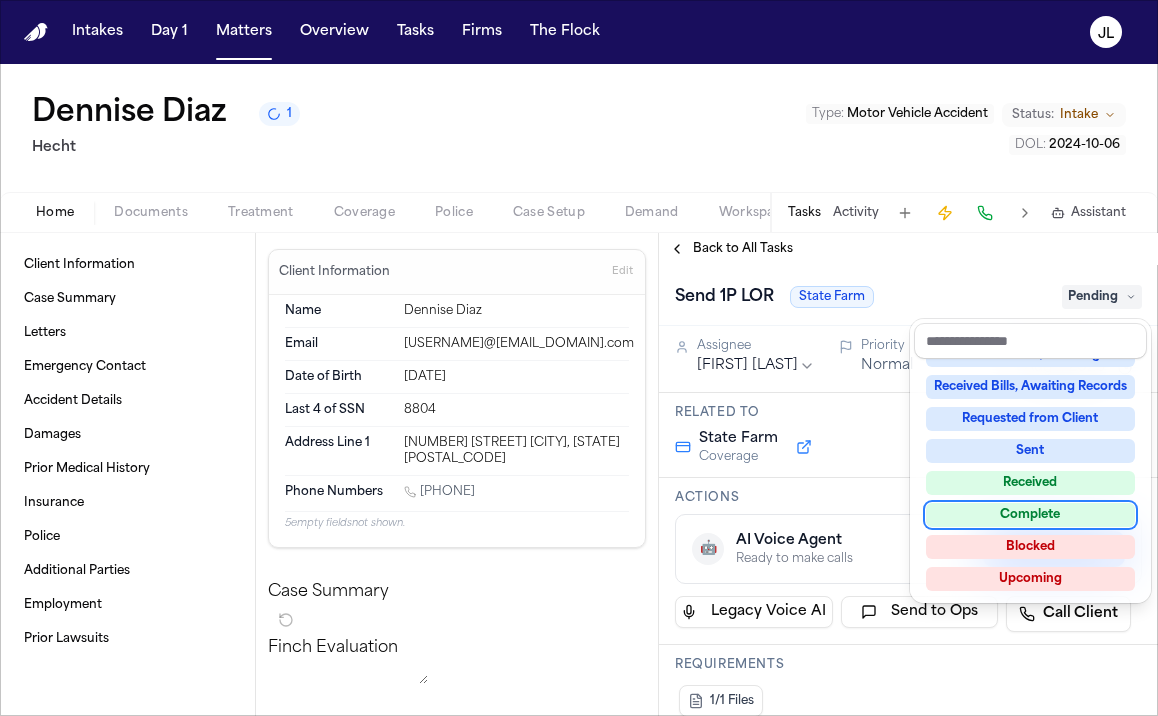 click on "Complete" at bounding box center [1030, 515] 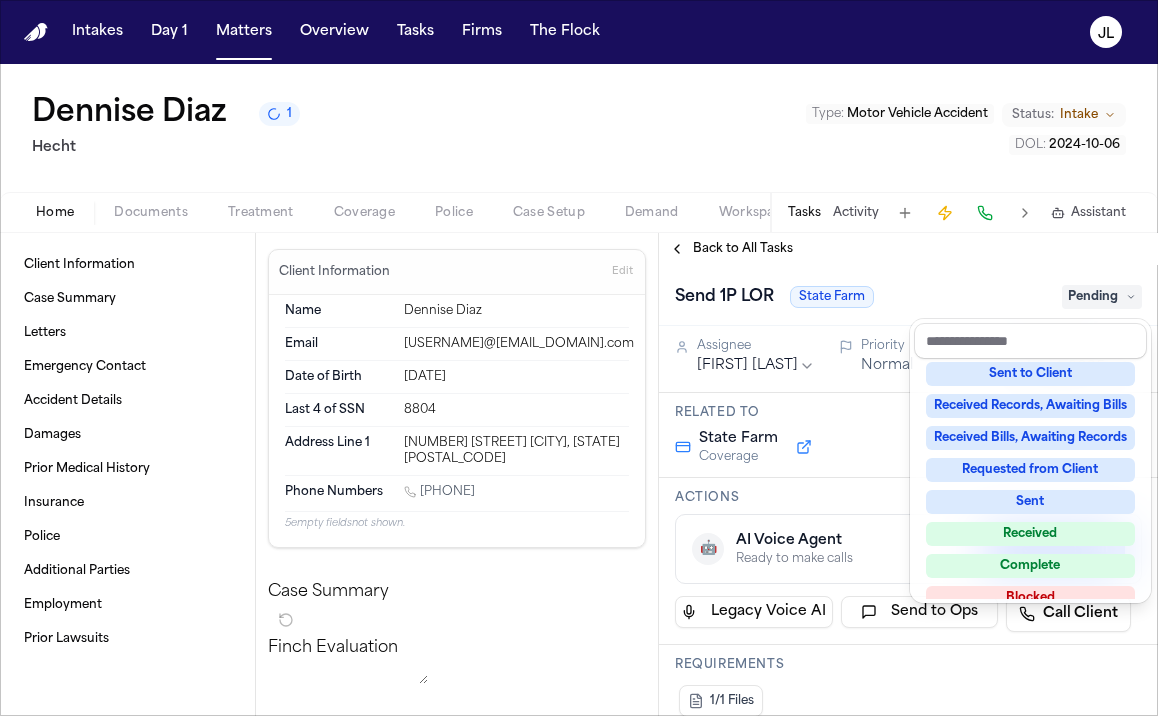 scroll, scrollTop: 105, scrollLeft: 0, axis: vertical 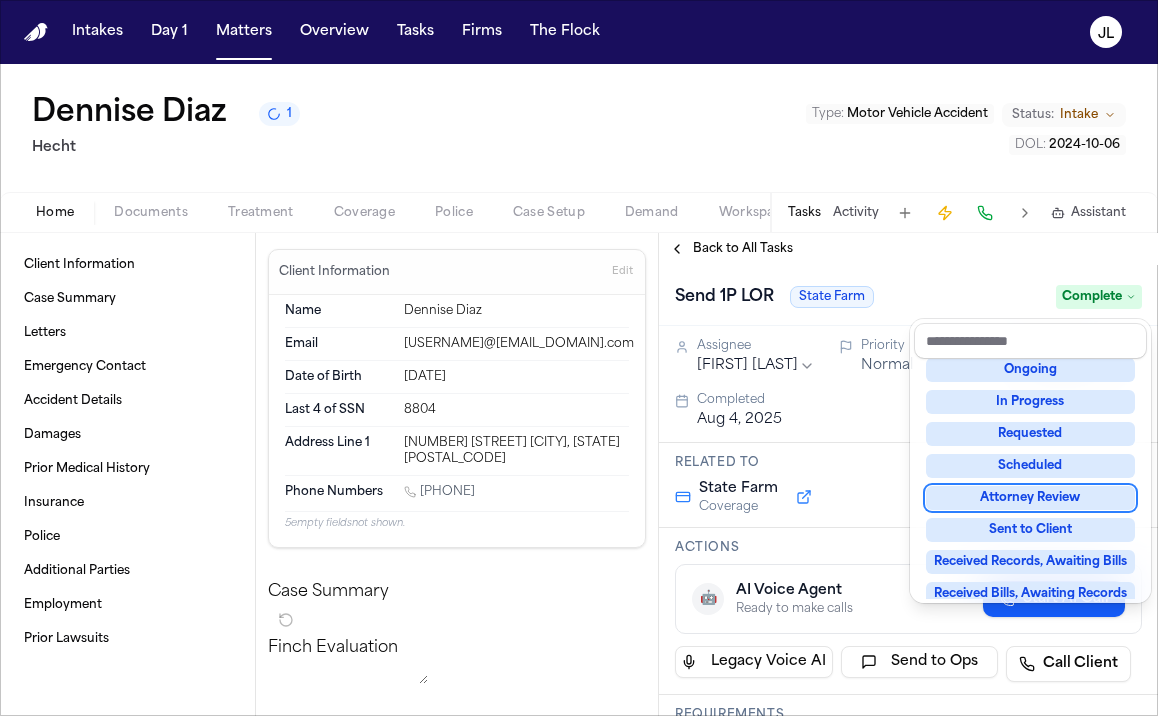 click on "Back to All Tasks Send 1P LOR State Farm Complete Assignee [FIRST] [LAST] Priority Normal Due date Aug 1, 2025 Completed Aug 4, 2025 Related to State Farm Coverage Actions 🤖 AI Voice Agent Ready to make calls Start AI Call Legacy Voice AI Send to Ops Call Client Requirements 1/1 Files Updates No updates Add update Attachments No attachments yet Add Attachment Notes These notes are only visible to your team and will not be shared with attorneys. Schedules Schedule Voice AI Call No Scheduled Calls You haven't set up any scheduled calls for this task yet. Create a schedule to automatically run this task at specific times. Delete Task" at bounding box center [908, 474] 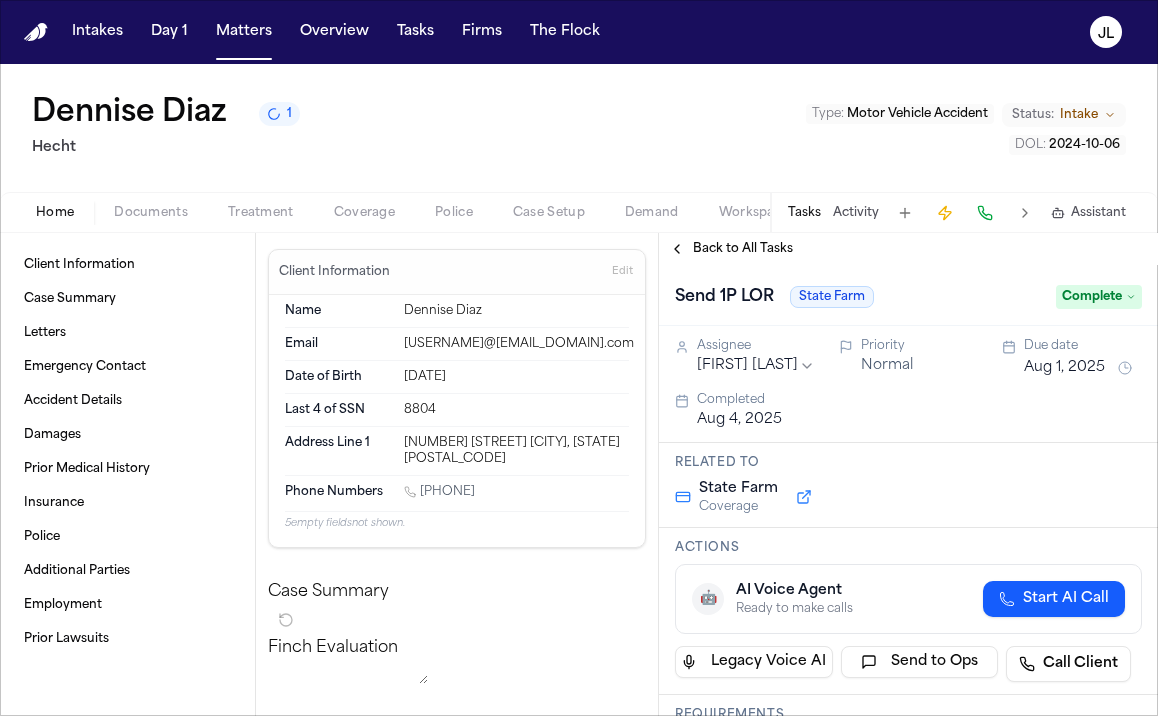 click on "Back to All Tasks" at bounding box center [731, 249] 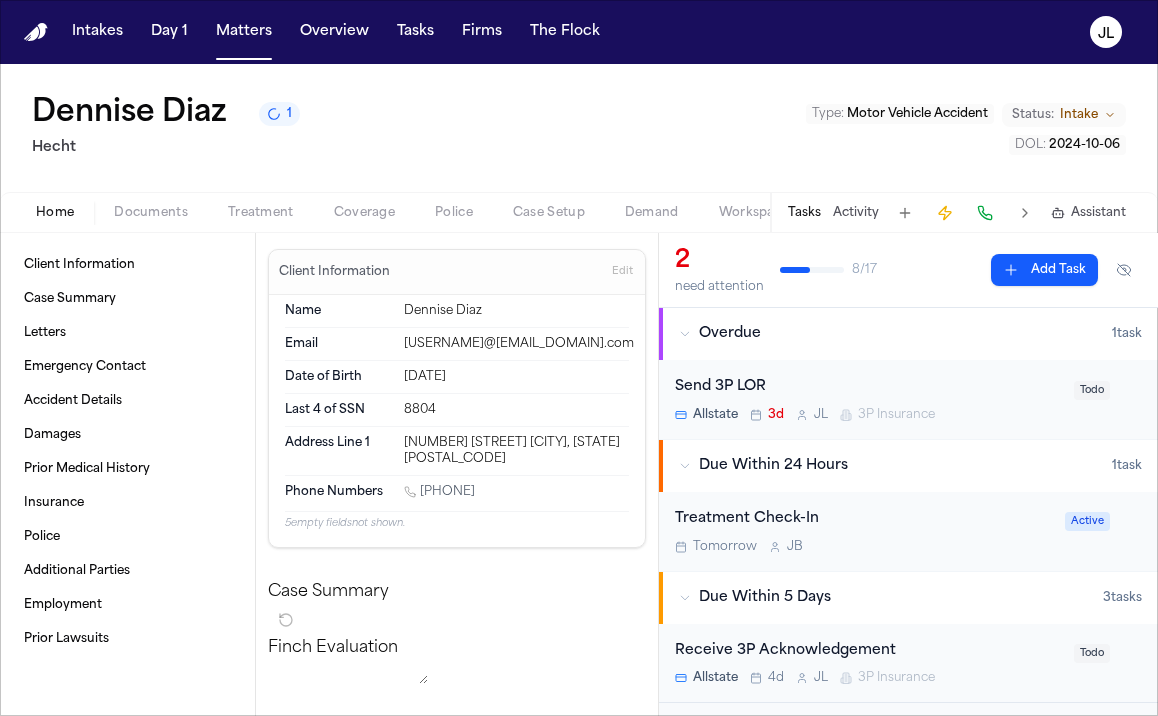click on "3P Insurance" at bounding box center [896, 415] 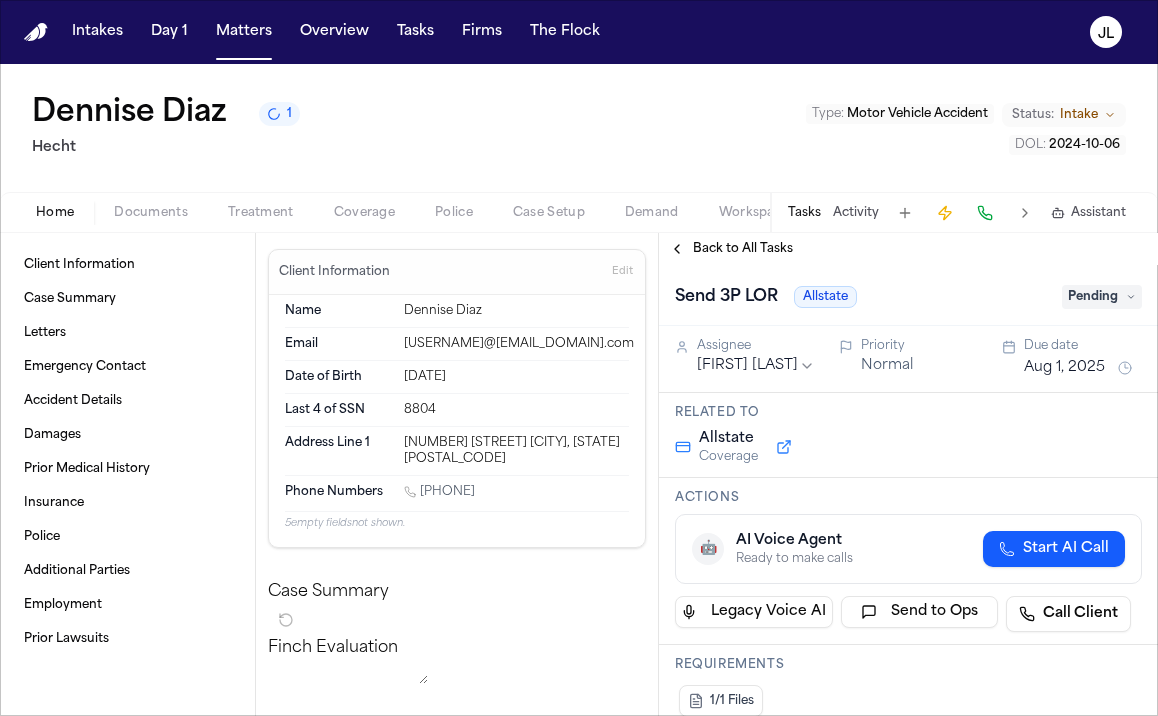 click on "Pending" at bounding box center (1102, 297) 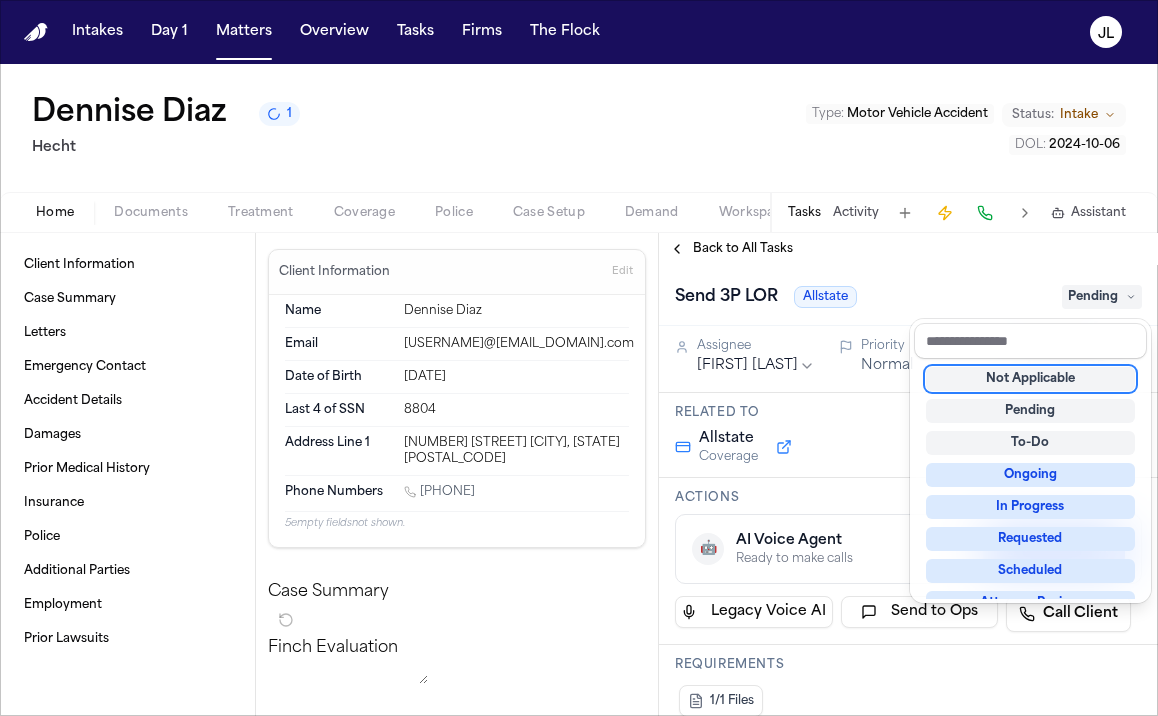 scroll, scrollTop: 312, scrollLeft: 0, axis: vertical 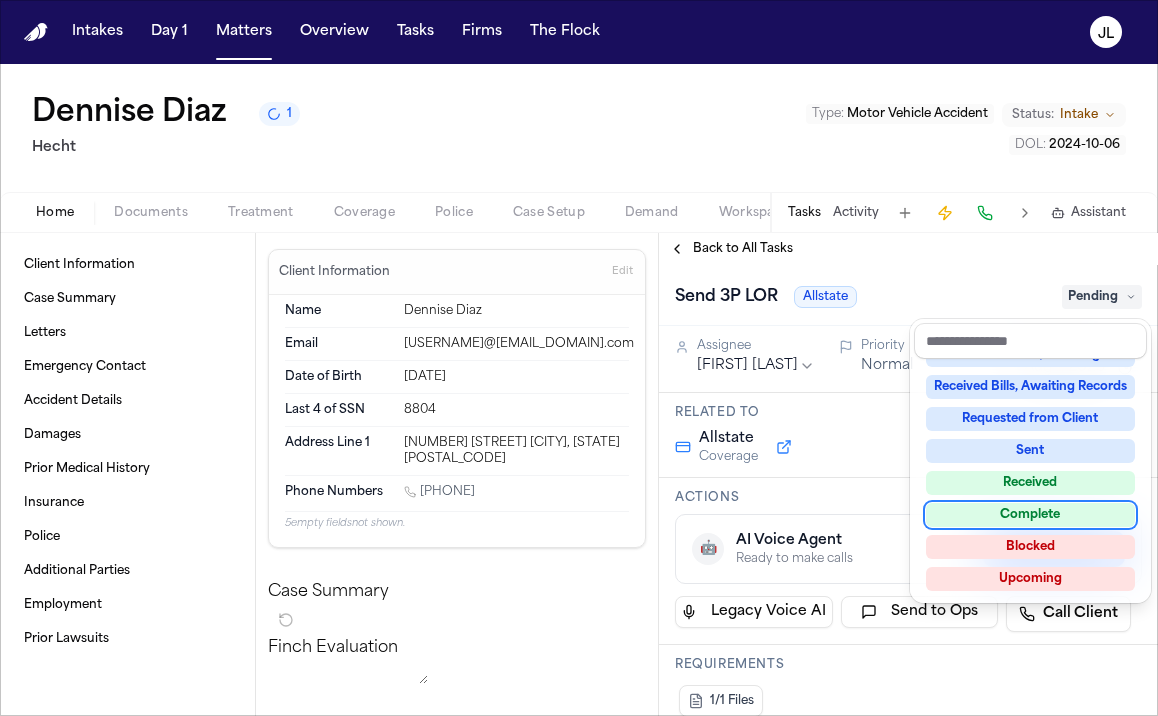 click on "Complete" at bounding box center [1030, 515] 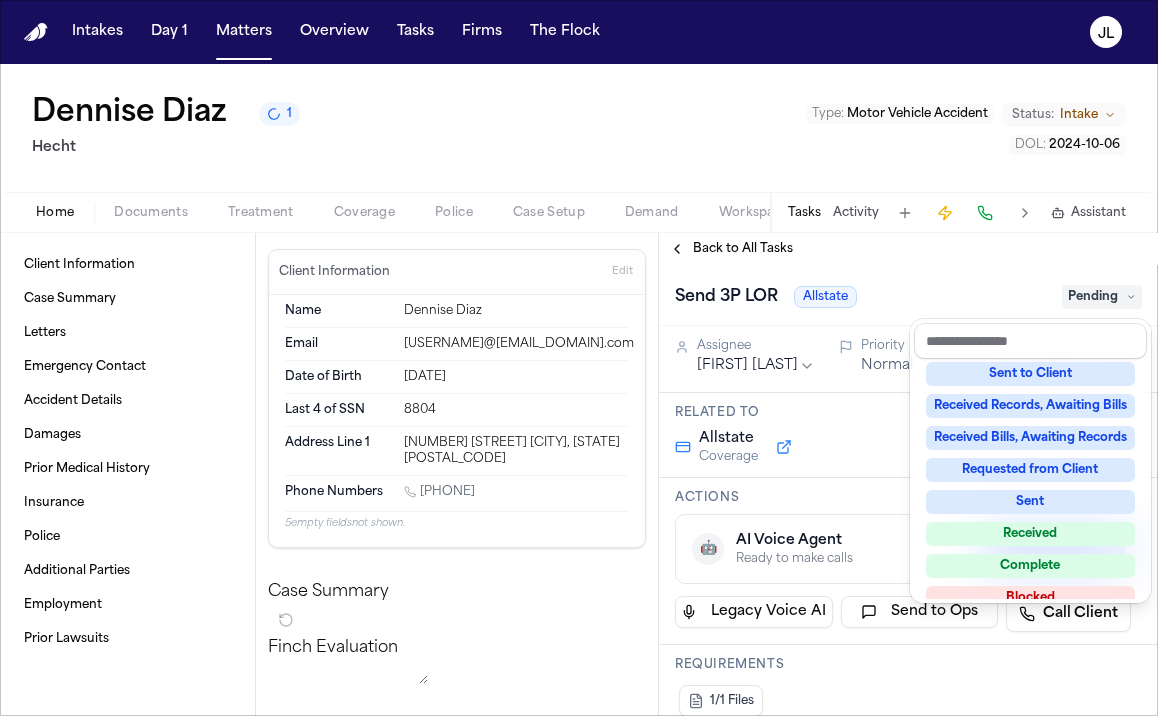 scroll, scrollTop: 125, scrollLeft: 0, axis: vertical 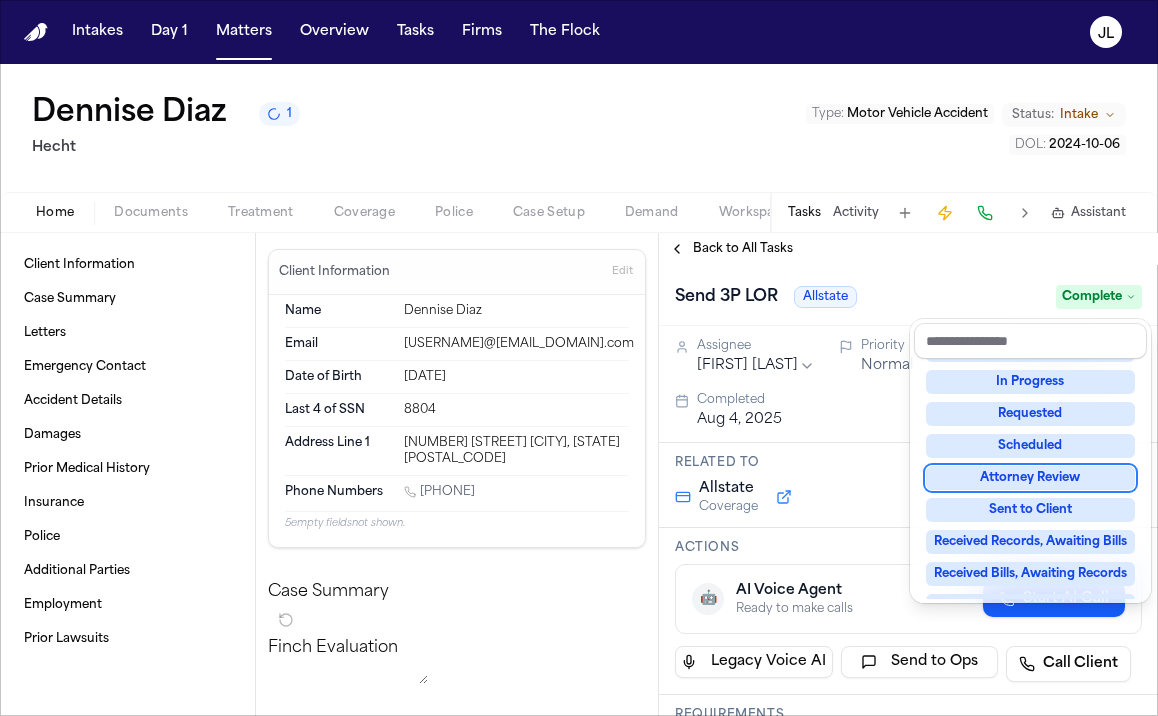 click on "Back to All Tasks Send 3P LOR Allstate Complete Assignee [FIRST] [LAST] Priority Normal Due date Aug 1, 2025 Completed Aug 4, 2025 Related to Allstate Coverage Actions 🤖 AI Voice Agent Ready to make calls Start AI Call Legacy Voice AI Send to Ops Call Client Requirements 1/1 Files Updates No updates Add update Attachments No attachments yet Add Attachment Notes These notes are only visible to your team and will not be shared with attorneys. Schedules Schedule Voice AI Call No Scheduled Calls You haven't set up any scheduled calls for this task yet. Create a schedule to automatically run this task at specific times. Delete Task" at bounding box center [908, 474] 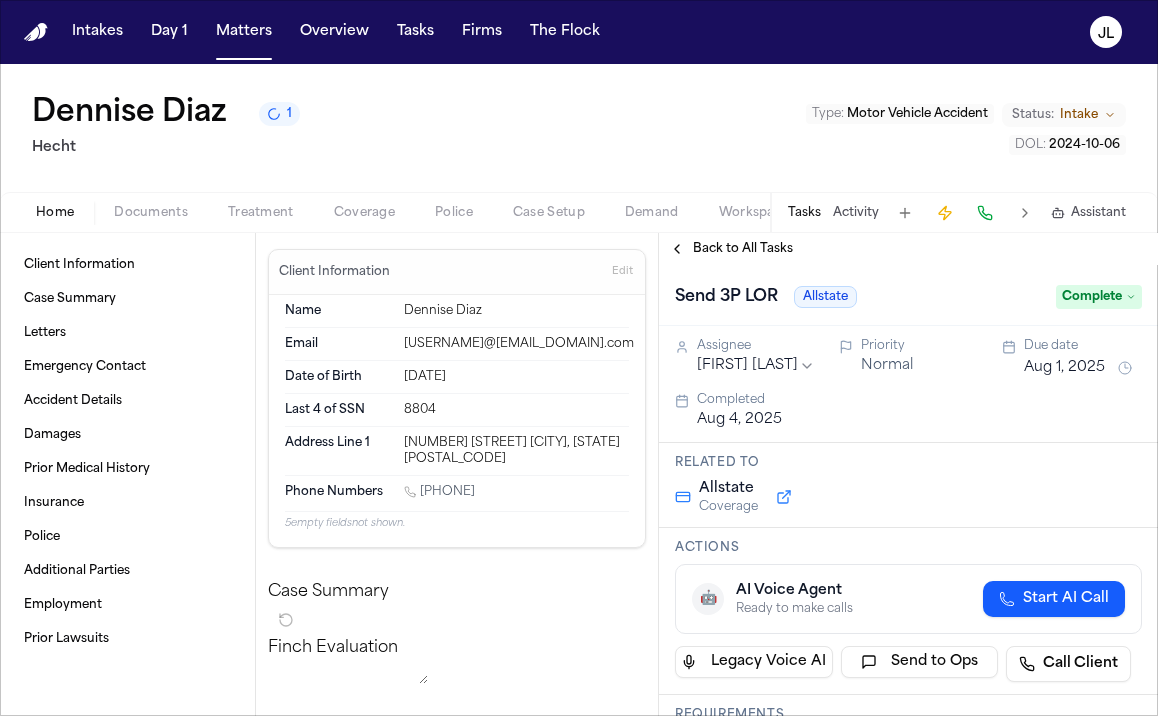 click on "Back to All Tasks" at bounding box center (731, 249) 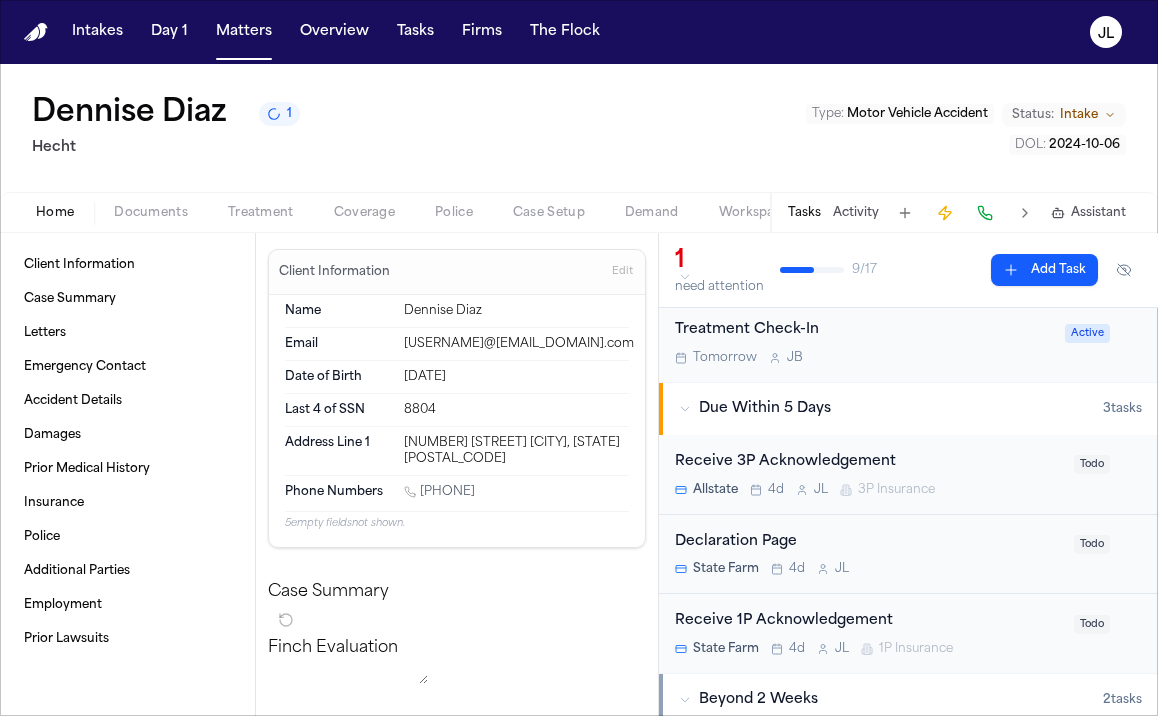 scroll, scrollTop: 61, scrollLeft: 0, axis: vertical 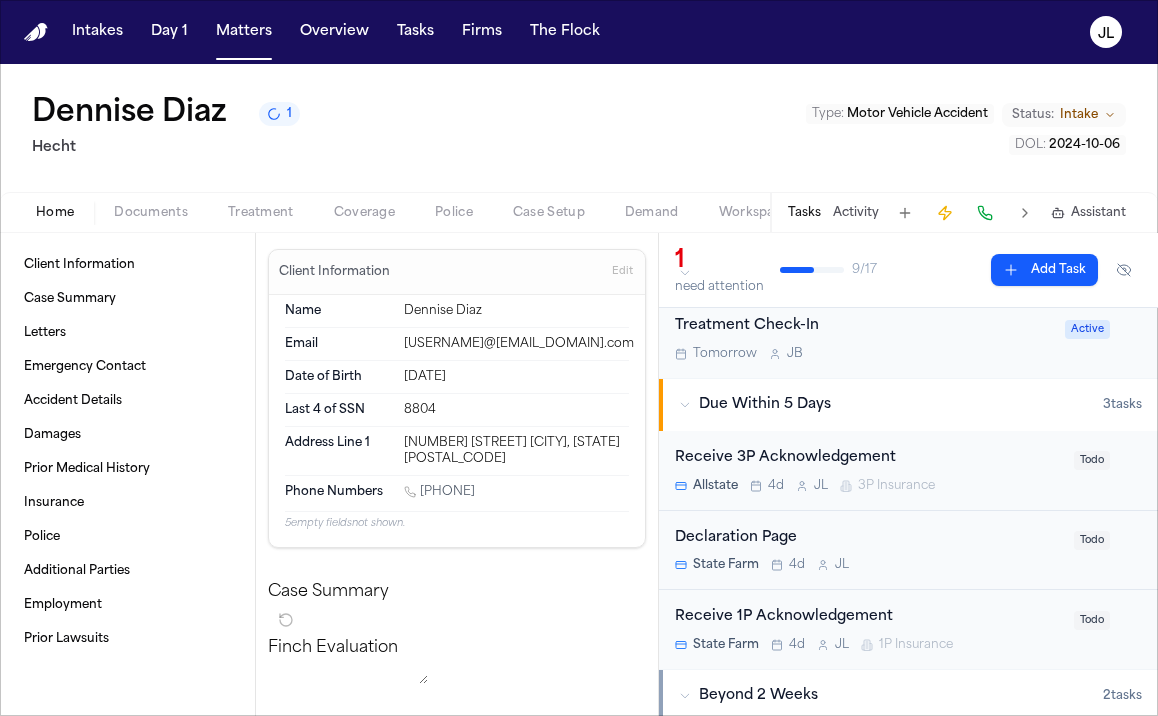 click on "Receive 3P Acknowledgement" at bounding box center [868, 458] 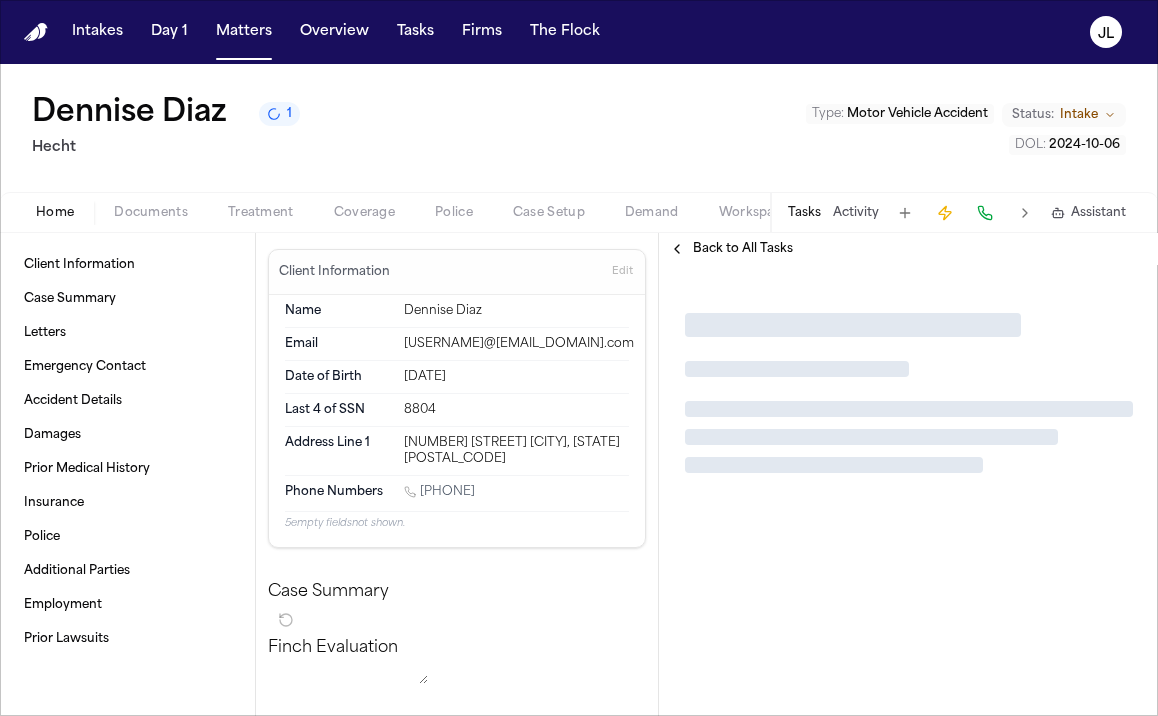 scroll, scrollTop: 0, scrollLeft: 0, axis: both 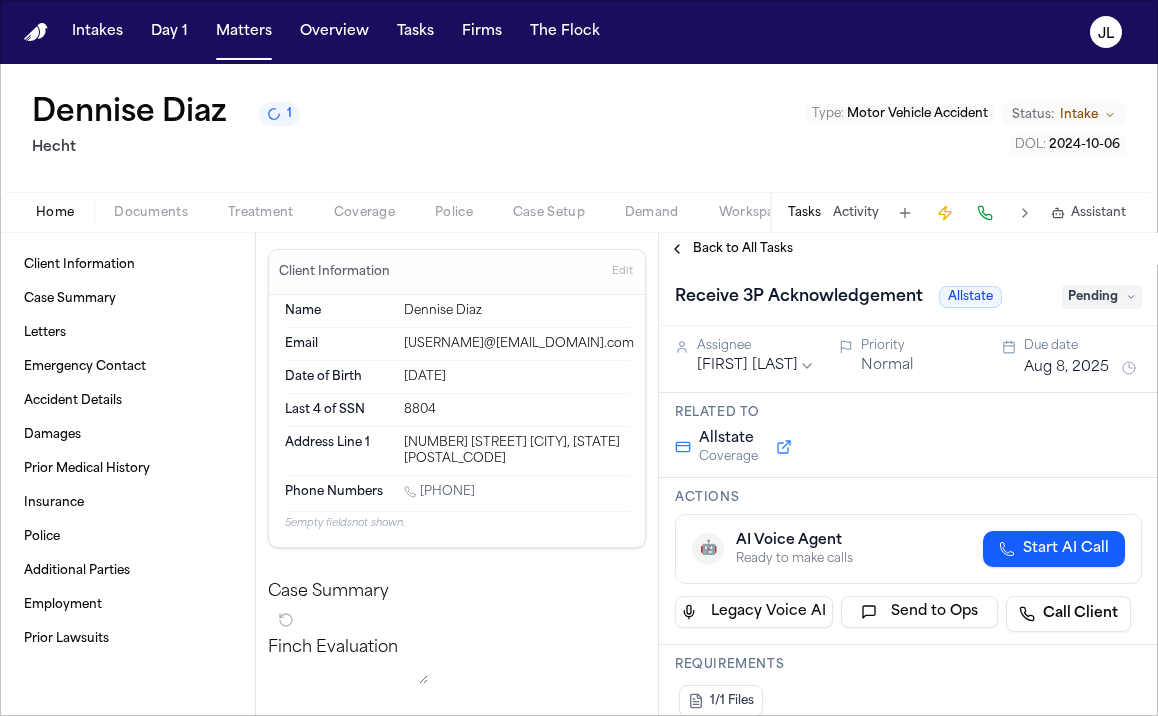 click 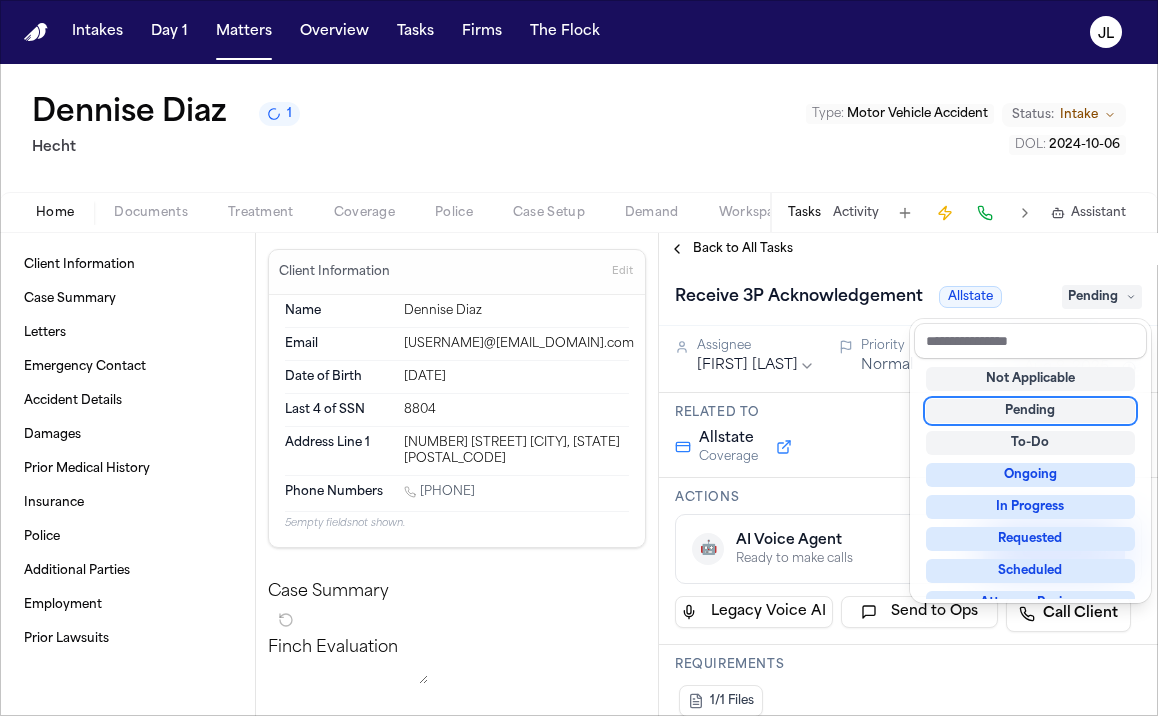 scroll, scrollTop: 312, scrollLeft: 0, axis: vertical 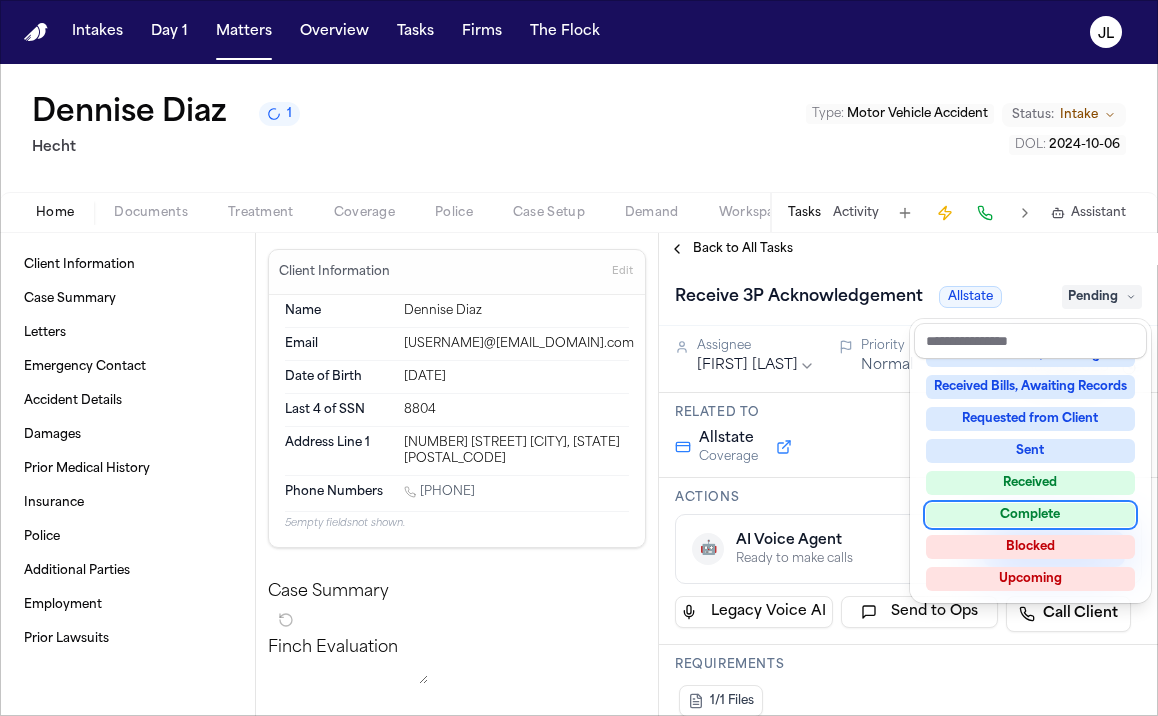 click on "Complete" at bounding box center [1030, 515] 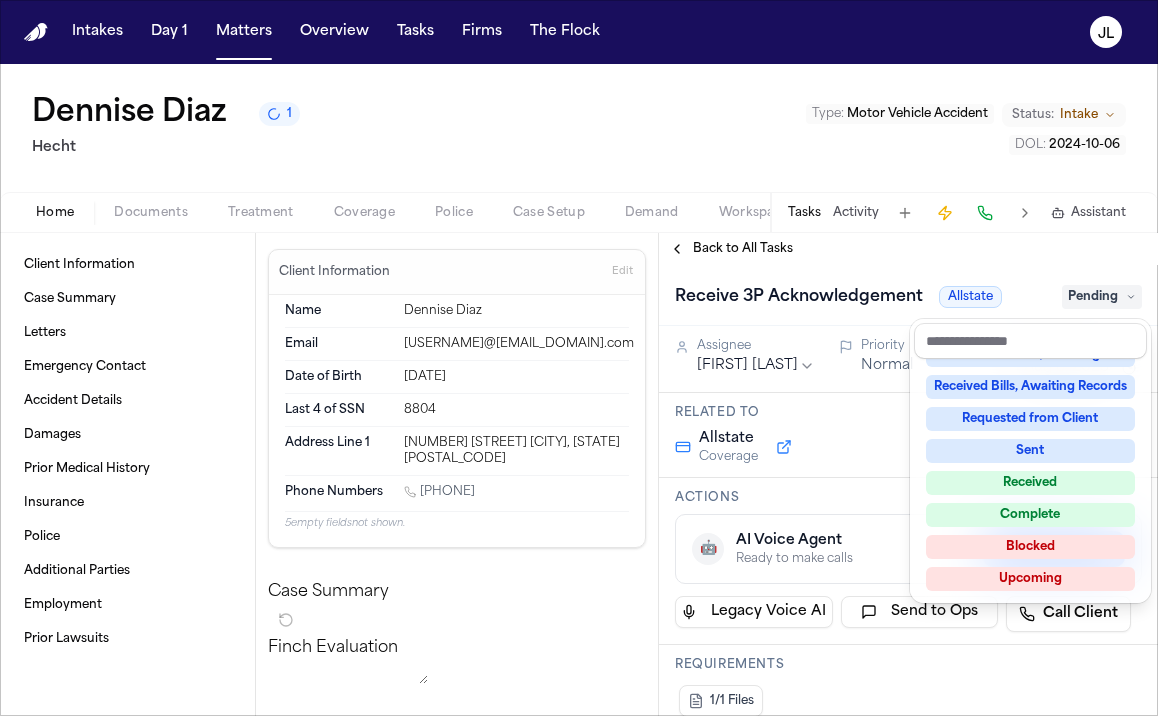 scroll, scrollTop: 125, scrollLeft: 0, axis: vertical 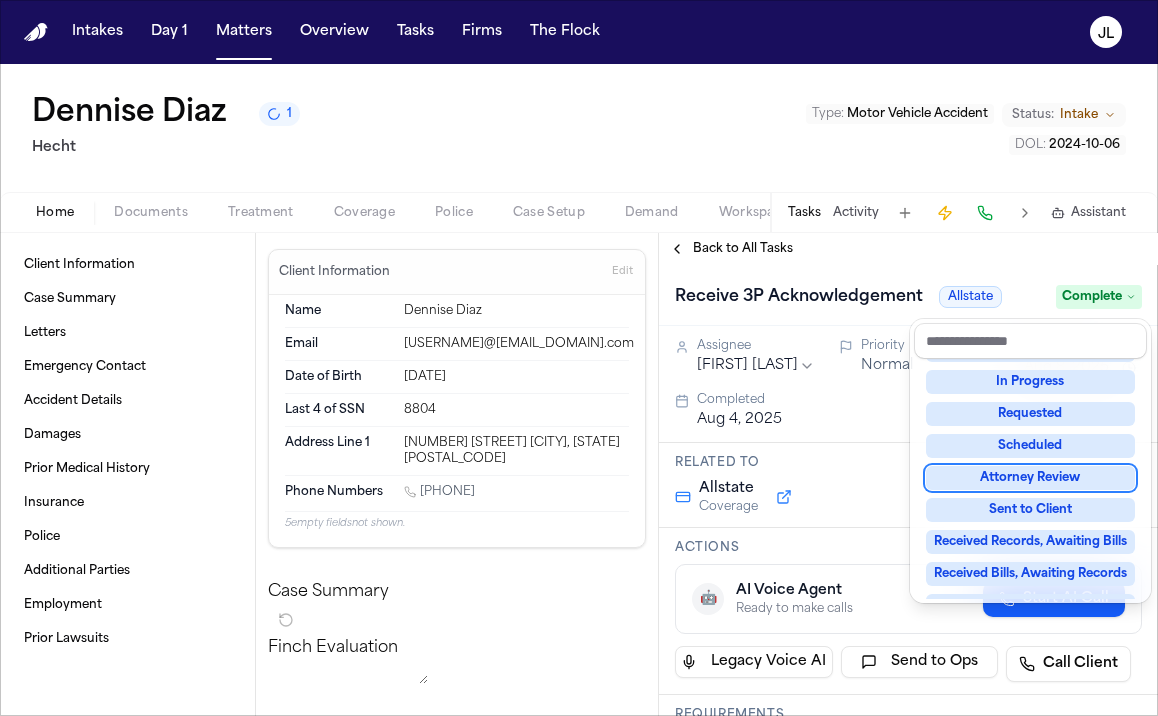 click on "Back to All Tasks Receive 3P Acknowledgement Allstate Complete Assignee [FIRST] [LAST] Priority Normal Due date Aug 8, 2025 Completed Aug 4, 2025 Related to Allstate Coverage Actions 🤖 AI Voice Agent Ready to make calls Start AI Call Legacy Voice AI Send to Ops Call Client Requirements 1/1 Files Updates No updates Add update Attachments No attachments yet Add Attachment Notes These notes are only visible to your team and will not be shared with attorneys. Schedules Schedule Voice AI Call No Scheduled Calls You haven't set up any scheduled calls for this task yet. Create a schedule to automatically run this task at specific times. Delete Task" at bounding box center (908, 474) 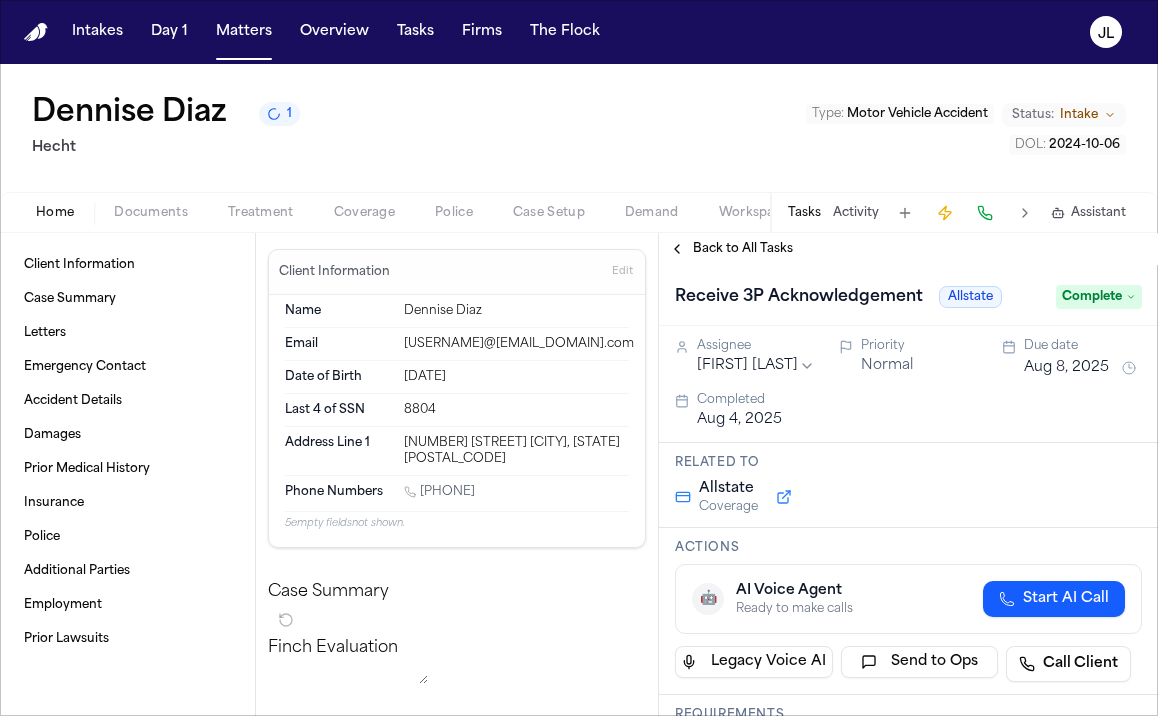 click on "Back to All Tasks" at bounding box center [731, 249] 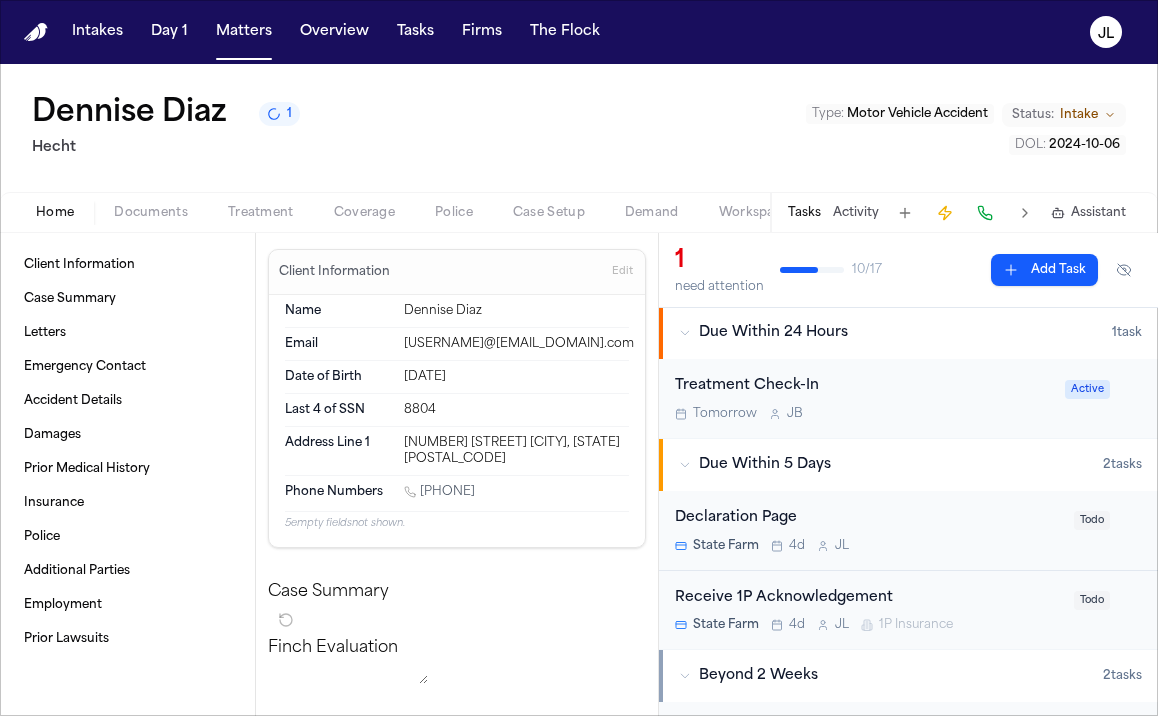 scroll, scrollTop: 0, scrollLeft: 0, axis: both 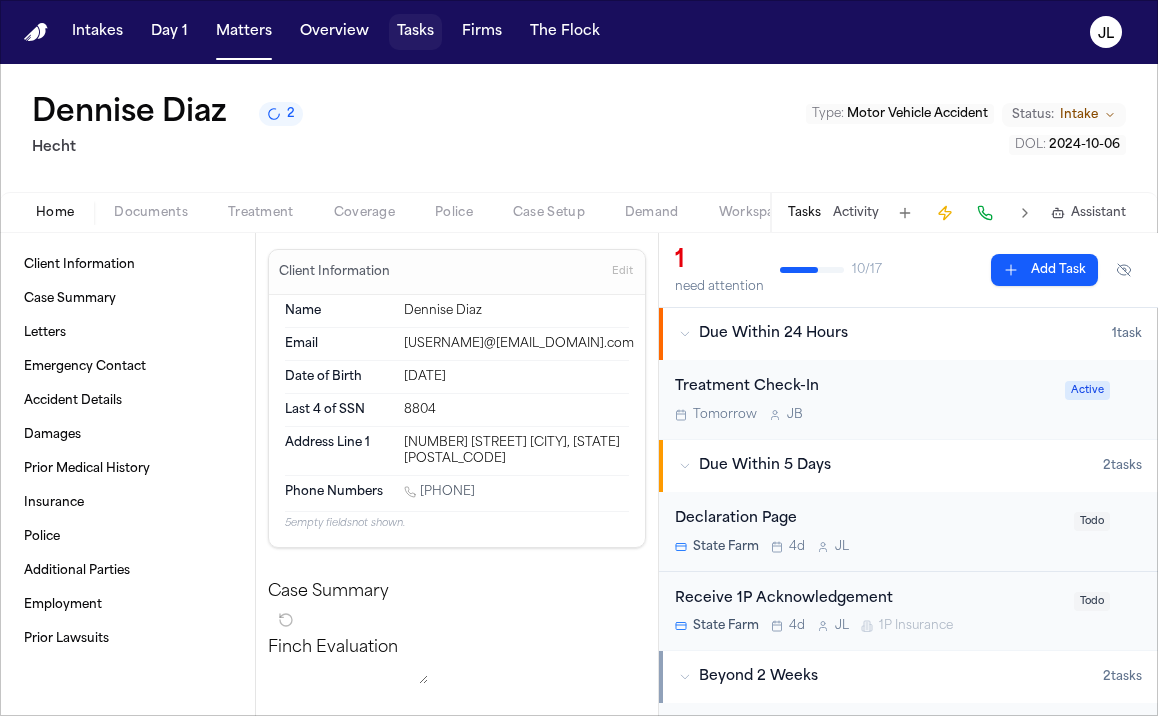 click on "Tasks" at bounding box center (415, 32) 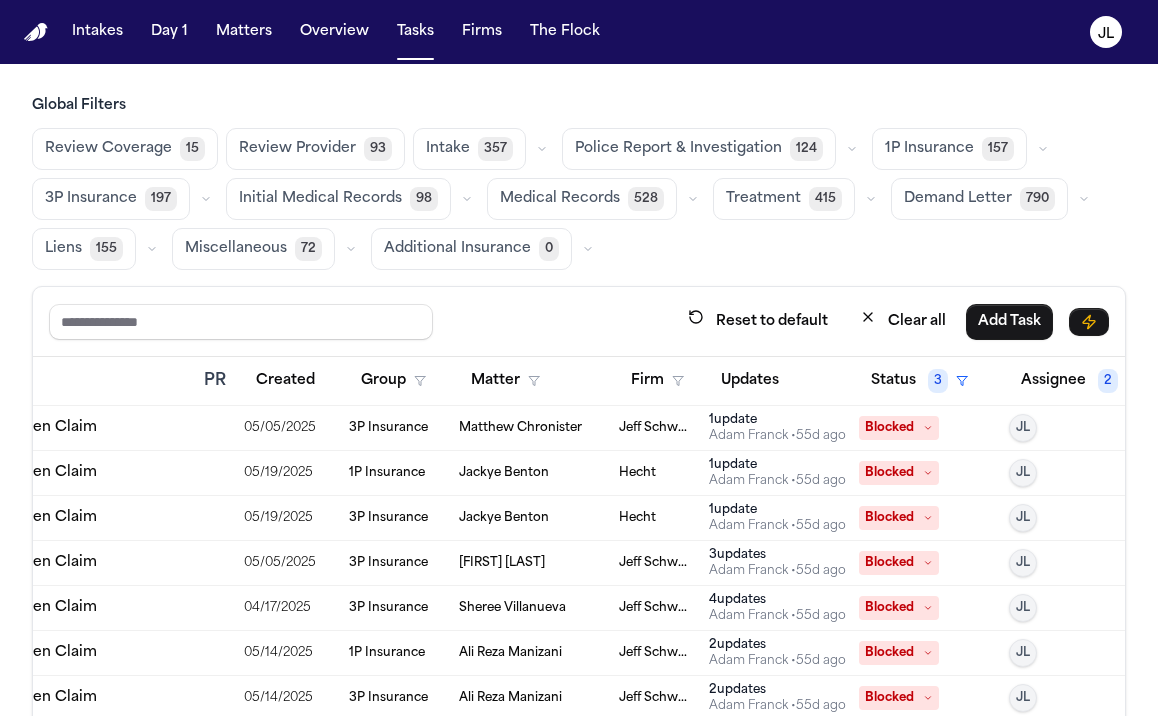 scroll, scrollTop: 0, scrollLeft: 331, axis: horizontal 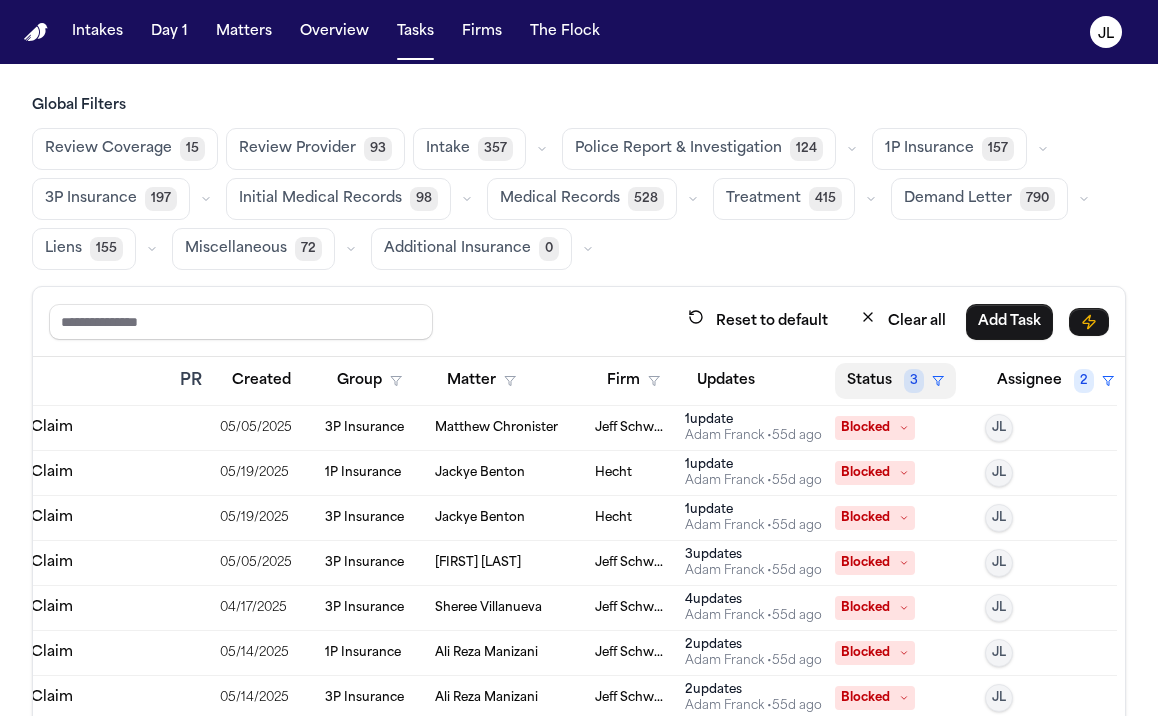 click on "3" at bounding box center (914, 381) 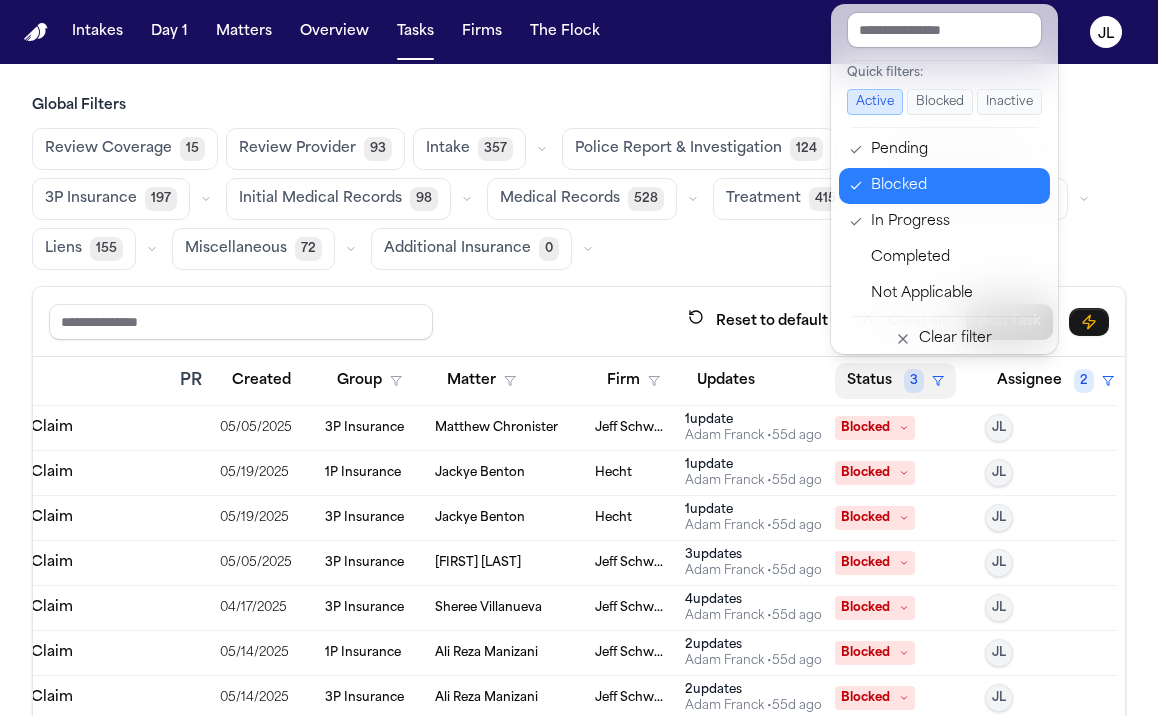 click on "Blocked" at bounding box center [954, 186] 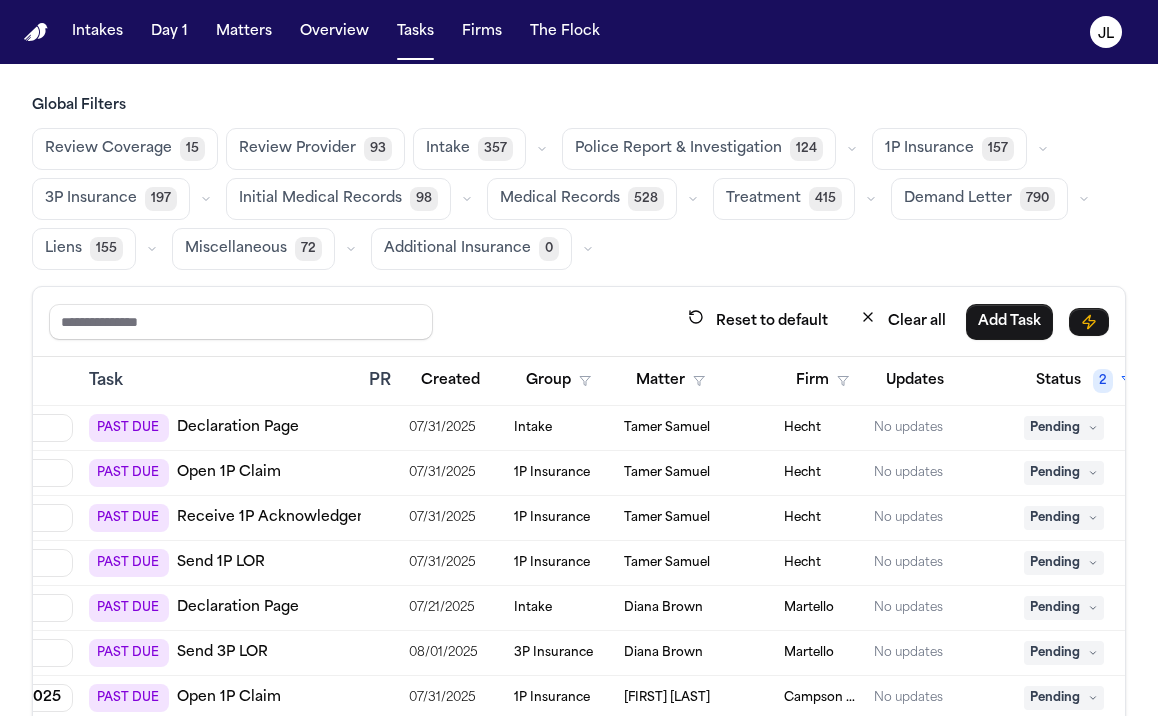 scroll, scrollTop: 0, scrollLeft: 331, axis: horizontal 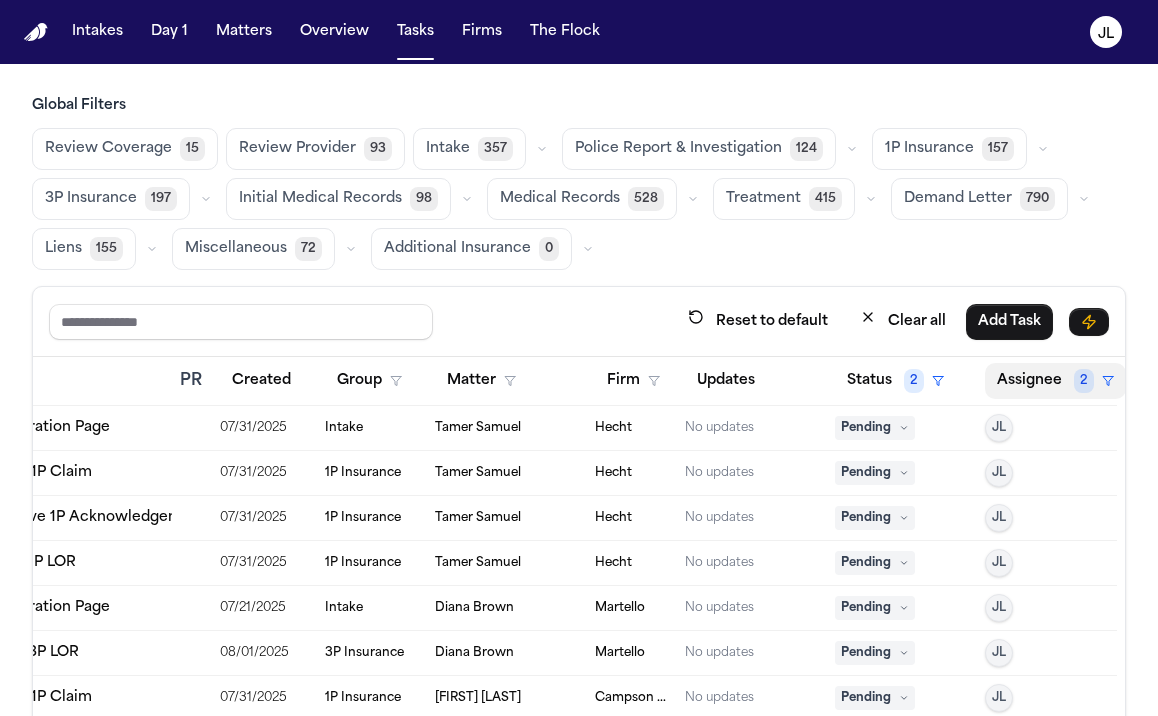 click on "Assignee 2" at bounding box center (1055, 381) 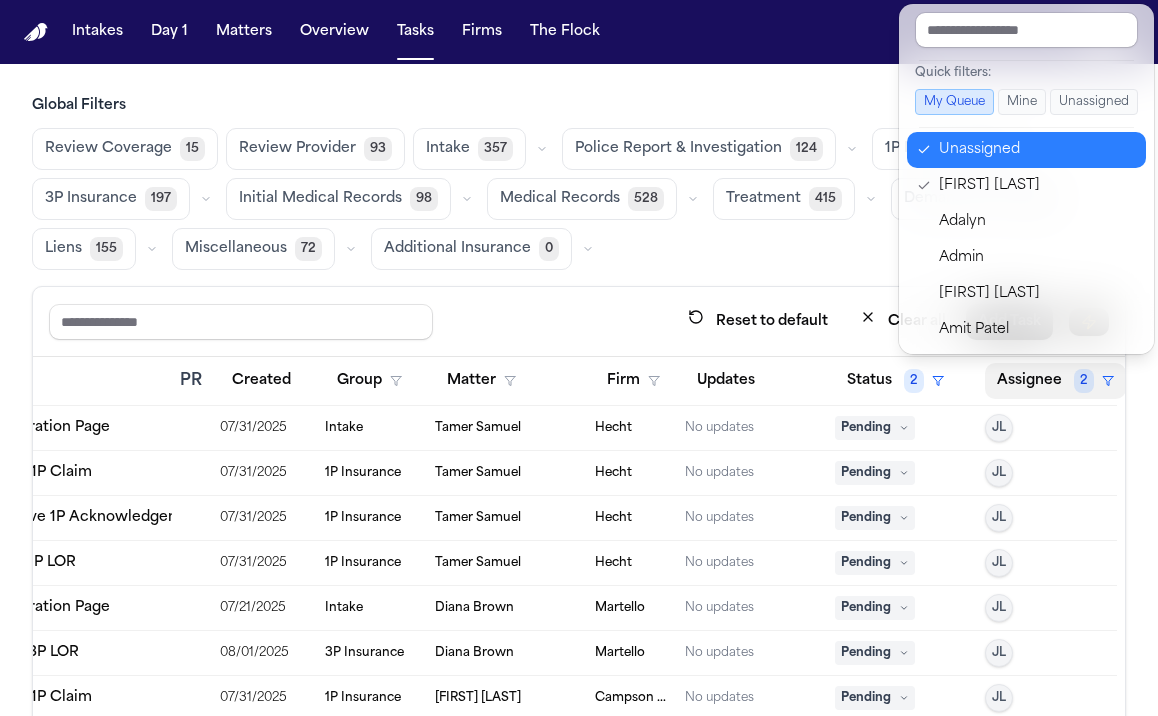click on "Unassigned" at bounding box center (1036, 150) 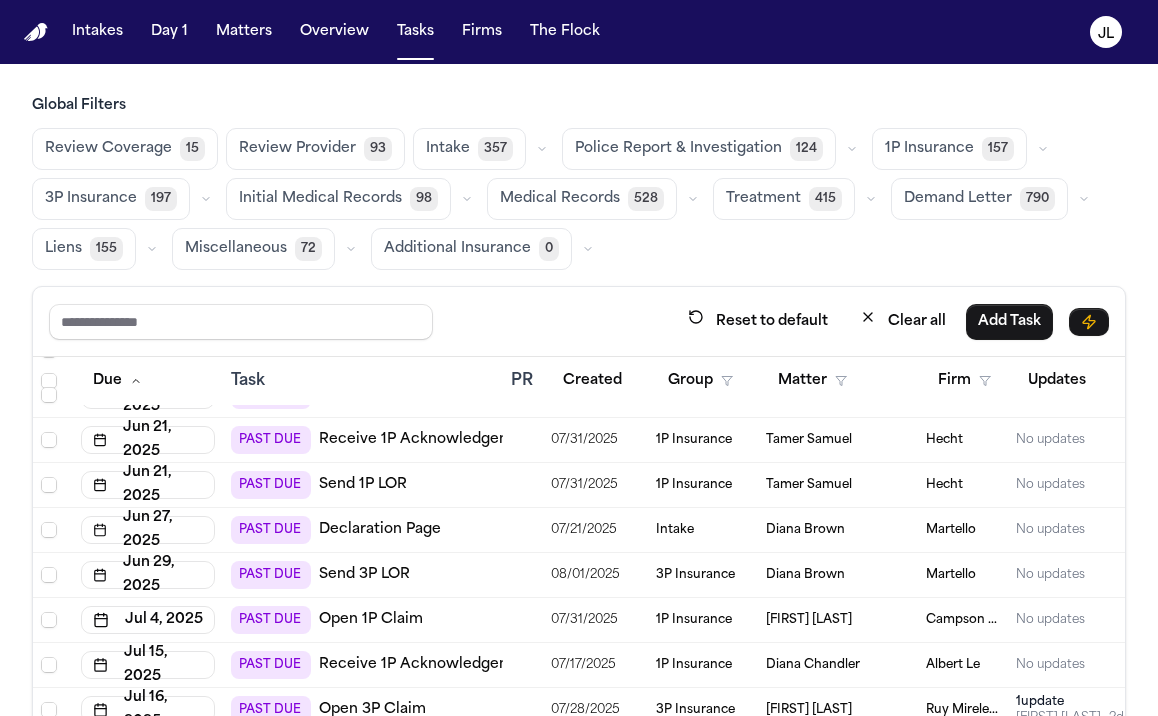 scroll, scrollTop: 0, scrollLeft: 0, axis: both 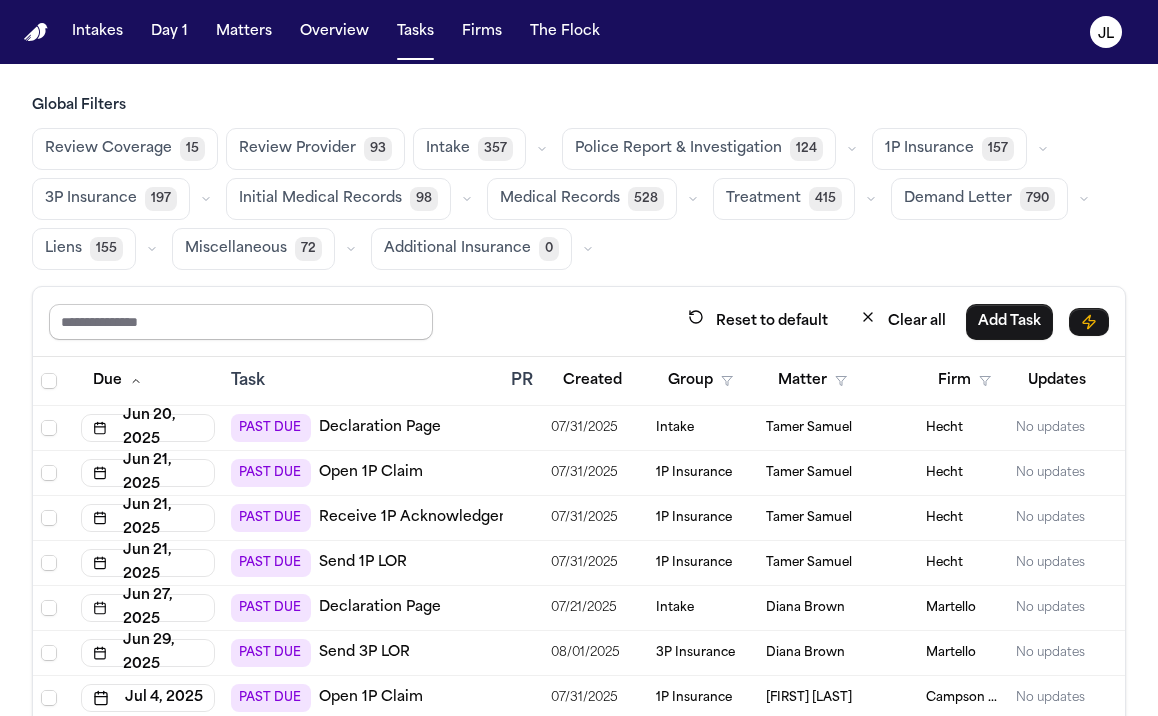 click at bounding box center (241, 322) 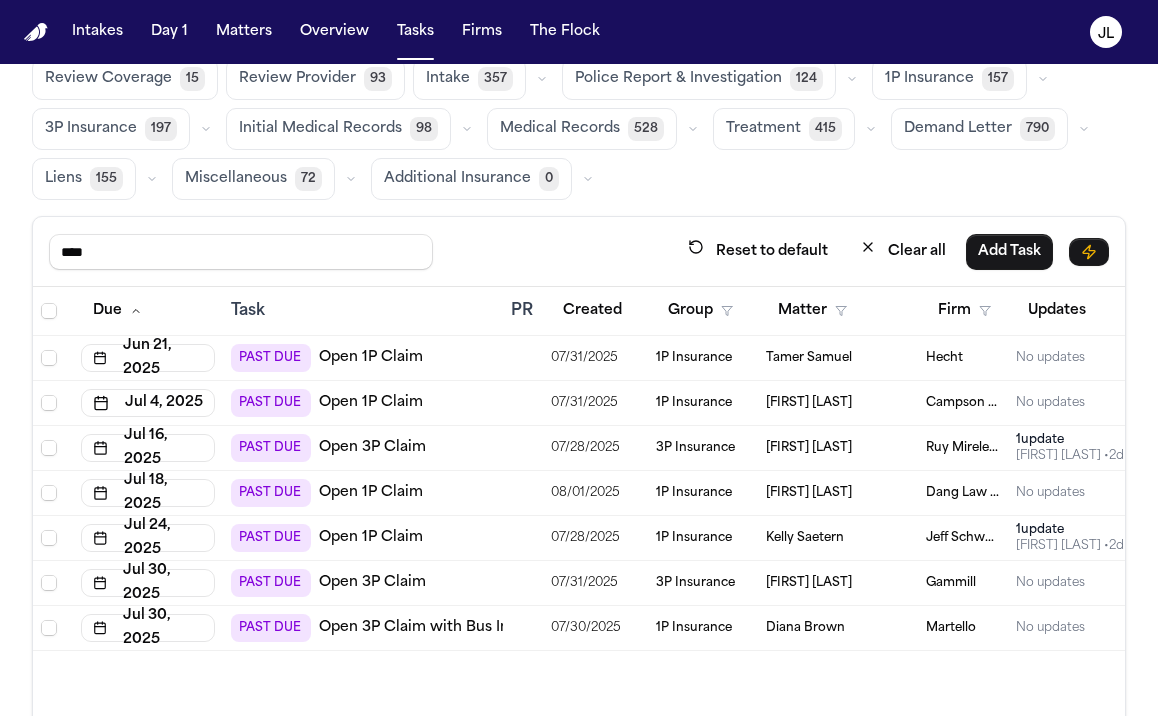 scroll, scrollTop: 68, scrollLeft: 0, axis: vertical 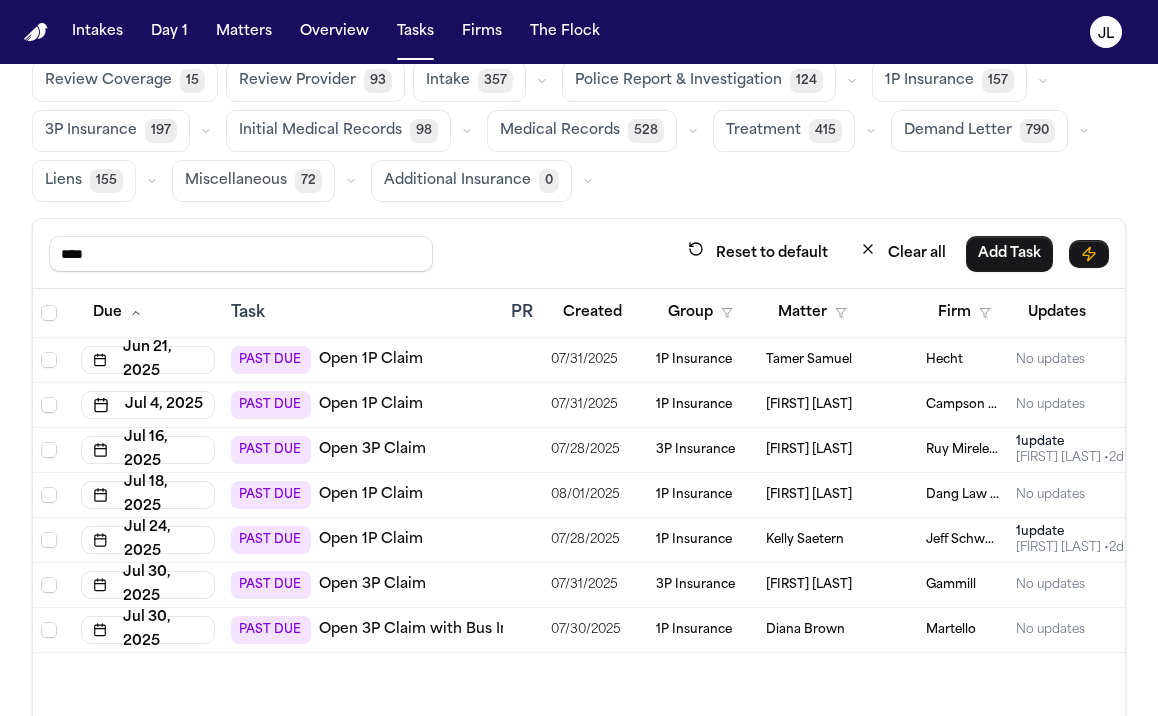 type on "****" 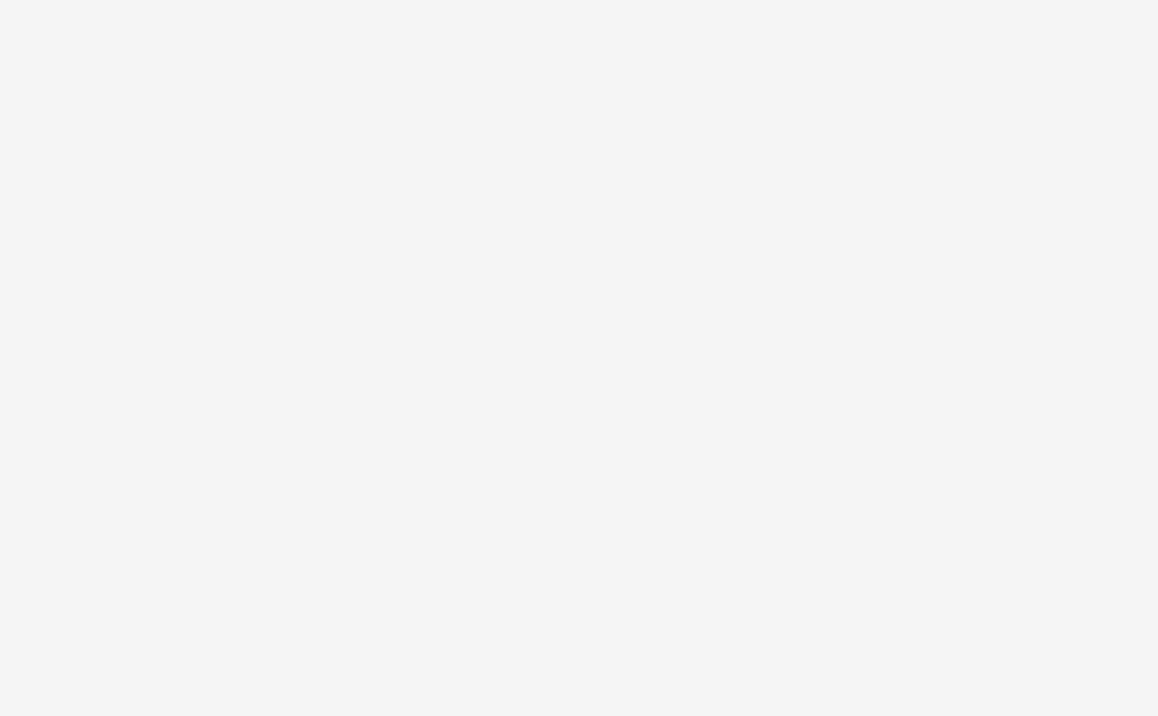 scroll, scrollTop: 0, scrollLeft: 0, axis: both 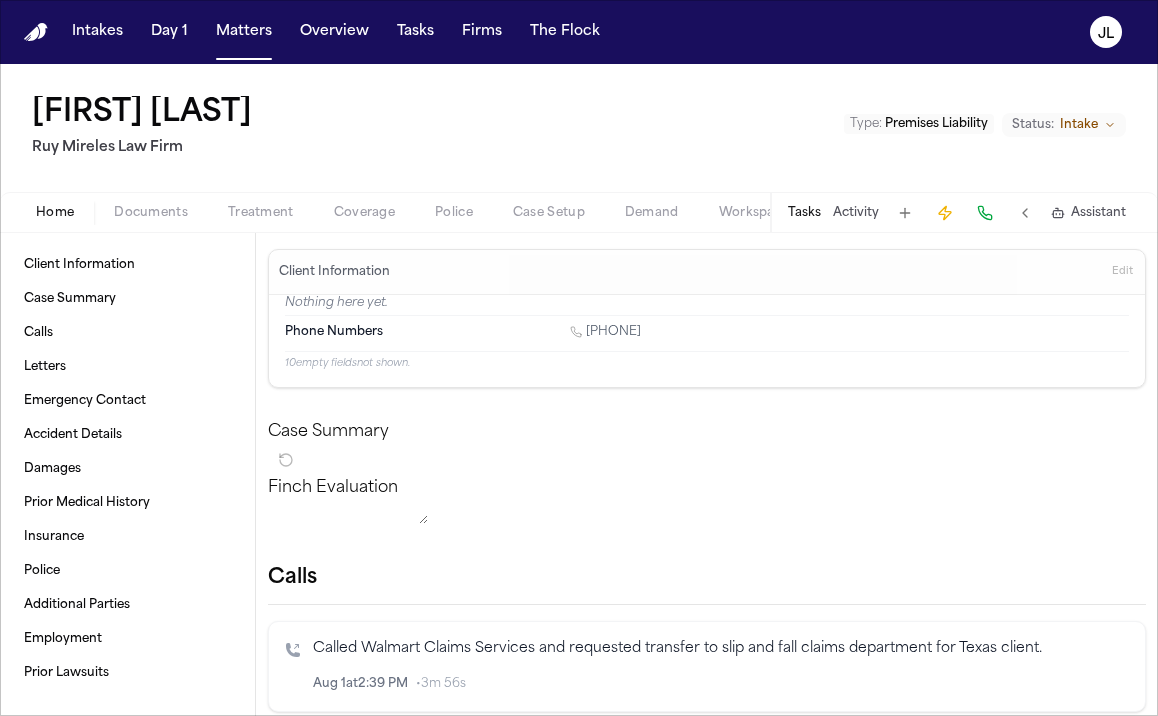 click on "Coverage" at bounding box center (364, 213) 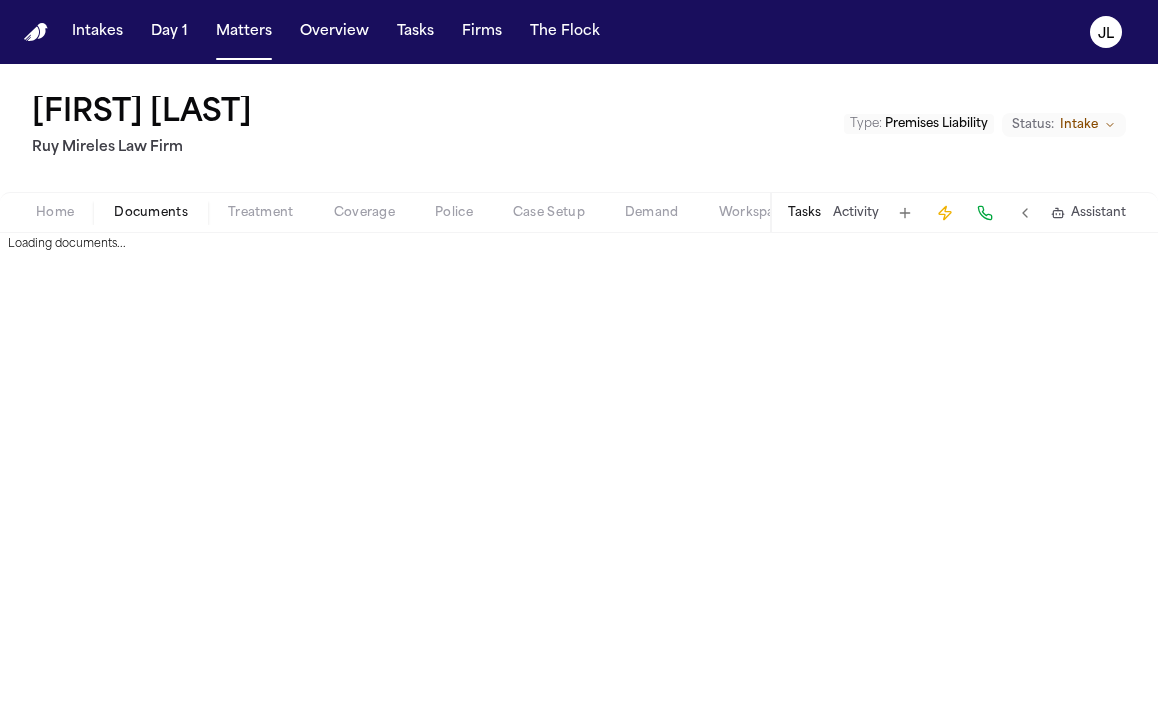 click on "Documents" at bounding box center (151, 213) 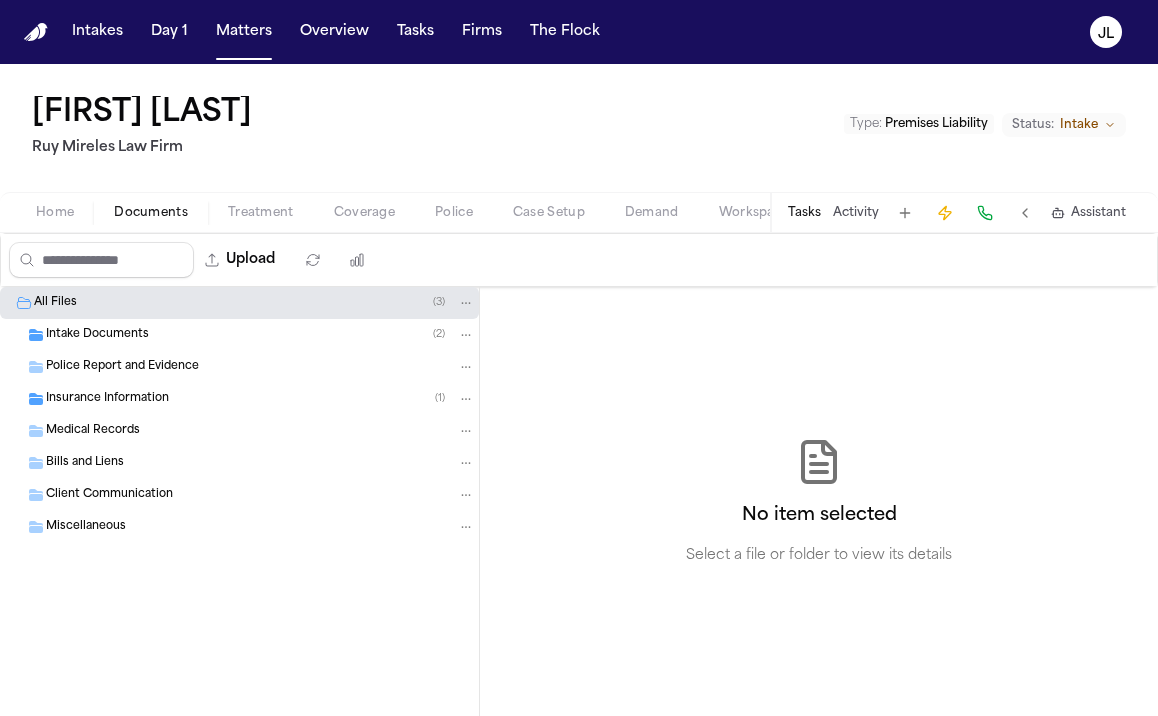 click on "Home" at bounding box center (55, 213) 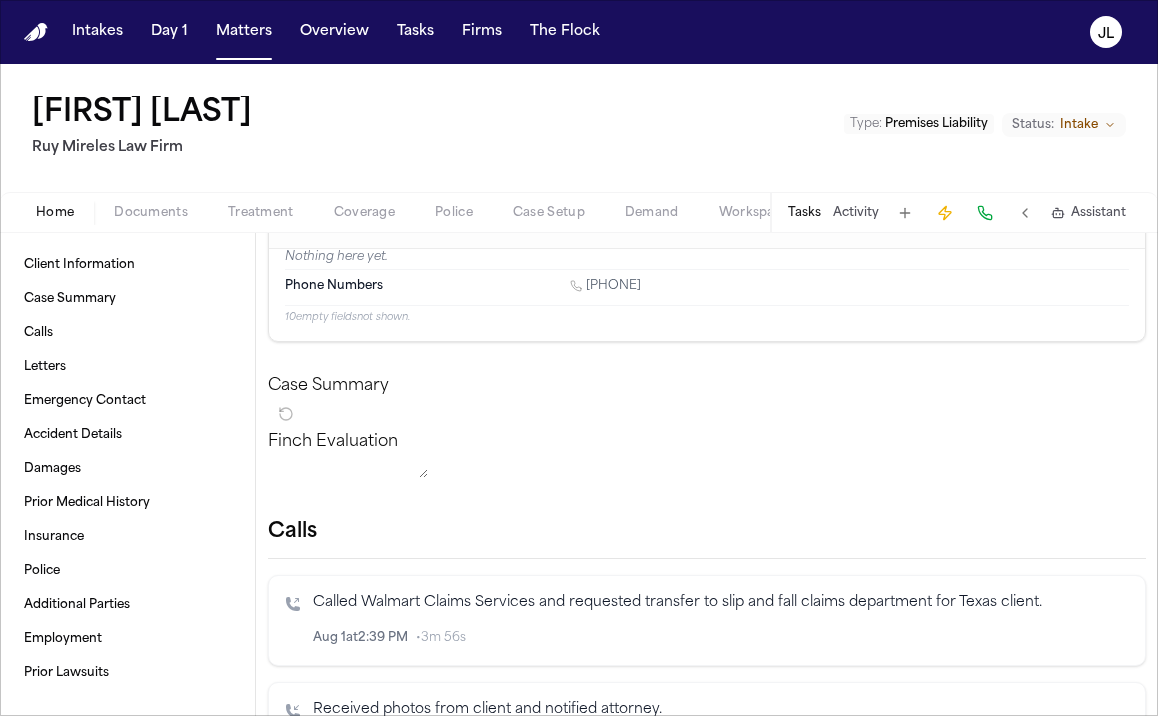 scroll, scrollTop: 0, scrollLeft: 0, axis: both 